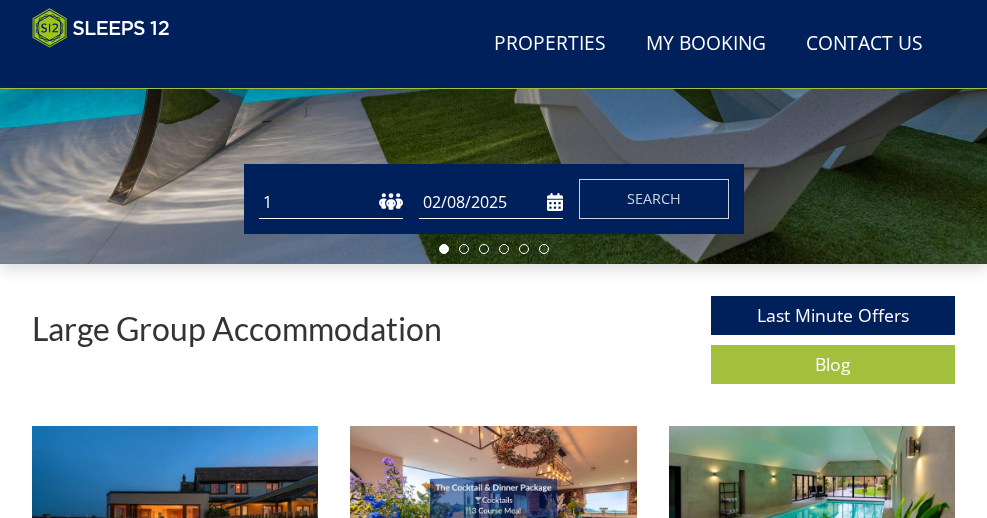 scroll, scrollTop: 422, scrollLeft: 0, axis: vertical 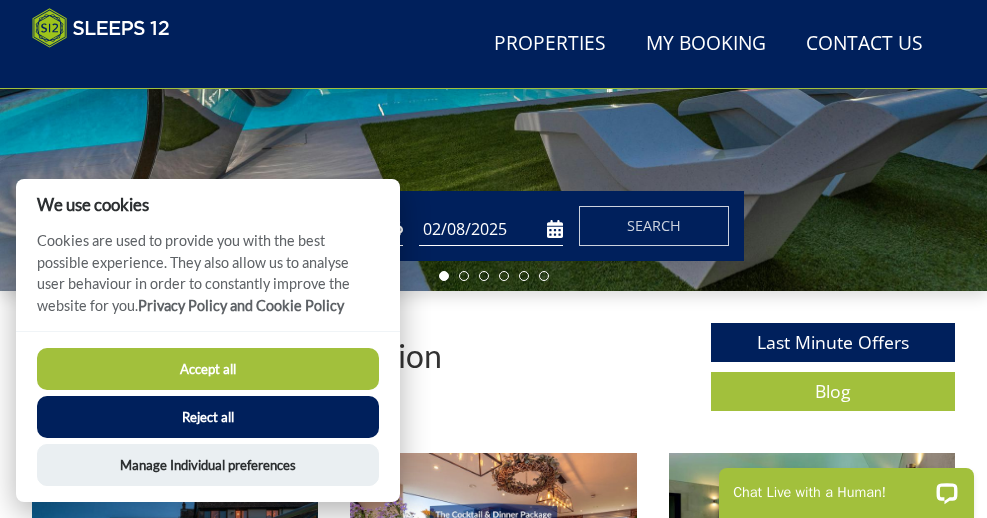 click on "Accept all" at bounding box center [208, 369] 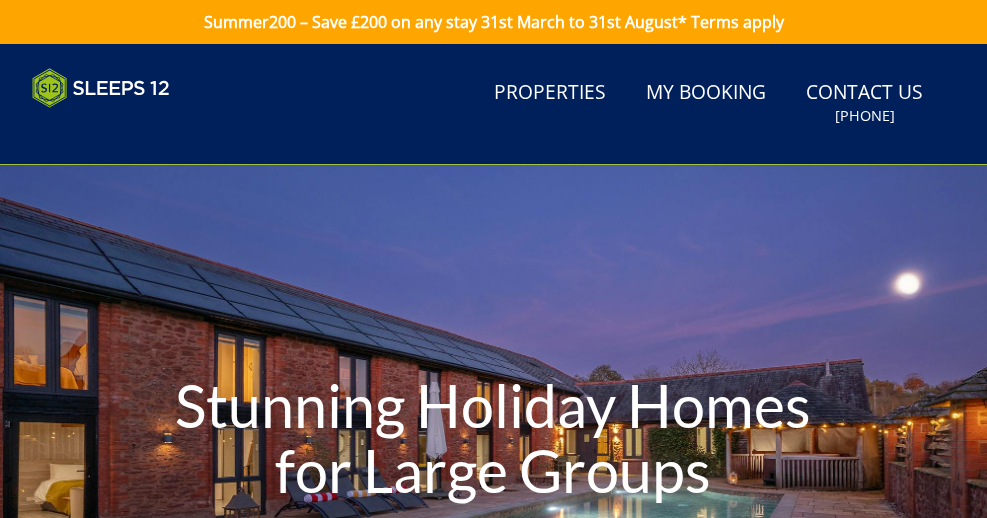 scroll, scrollTop: 0, scrollLeft: 0, axis: both 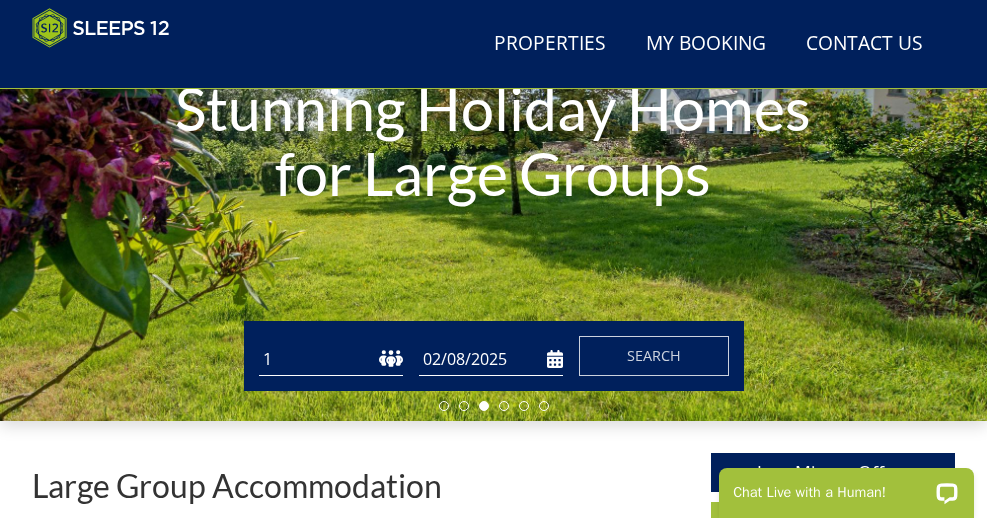 select on "11" 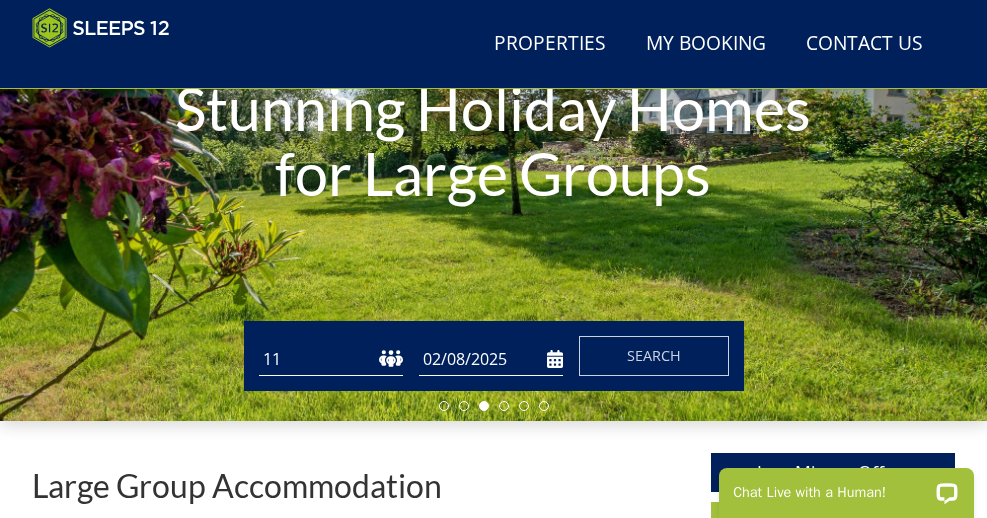 click on "02/08/2025" at bounding box center (491, 359) 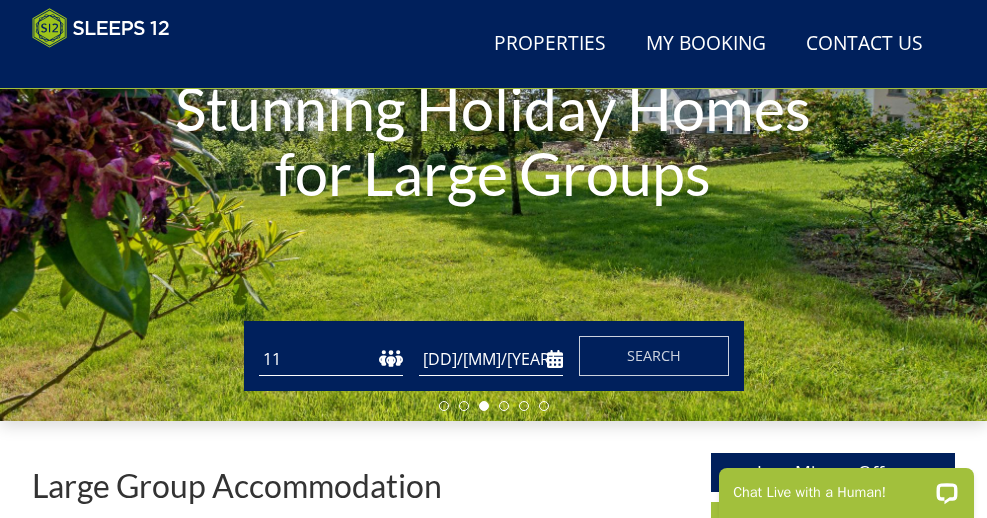 scroll, scrollTop: 265, scrollLeft: 0, axis: vertical 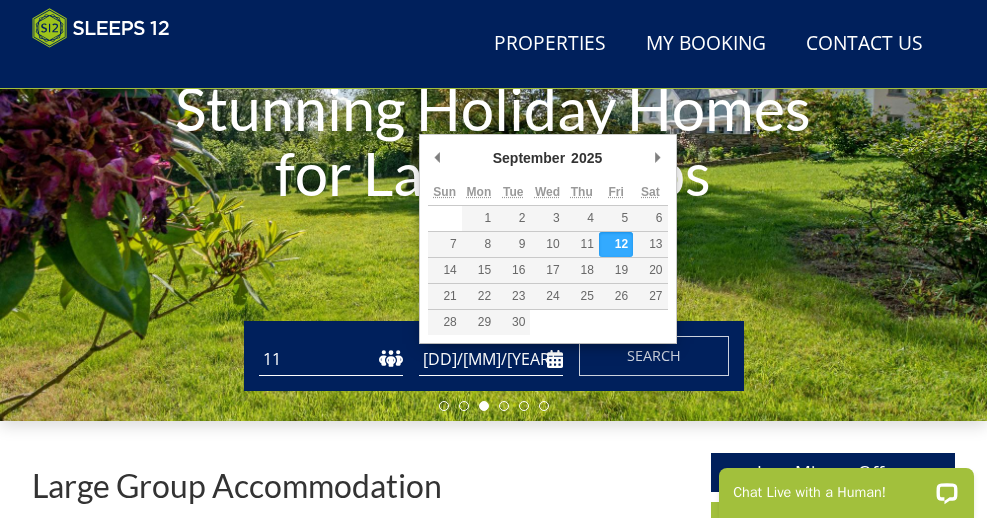 click on "12/09/2025" at bounding box center (491, 359) 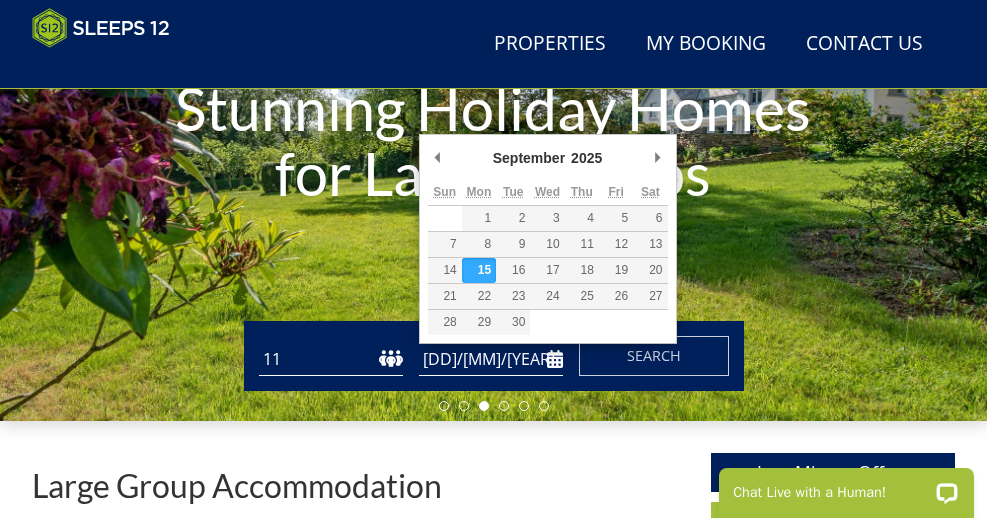 click on "15/09/2025" at bounding box center [491, 359] 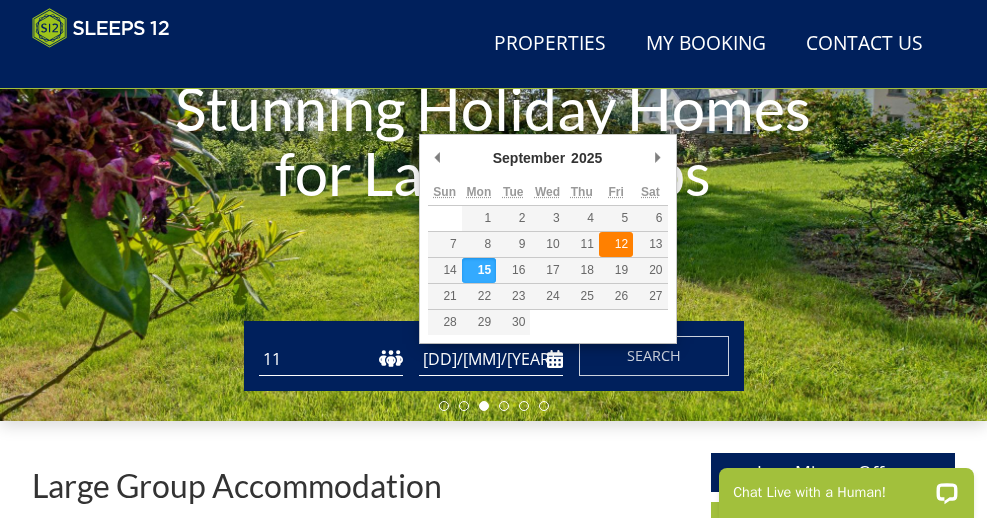 type on "12/09/2025" 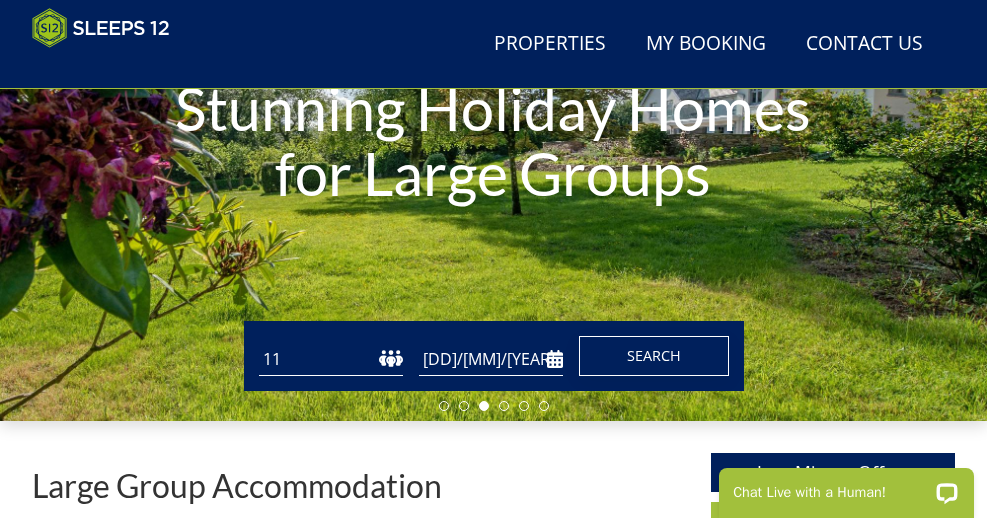 click on "Search" at bounding box center [654, 355] 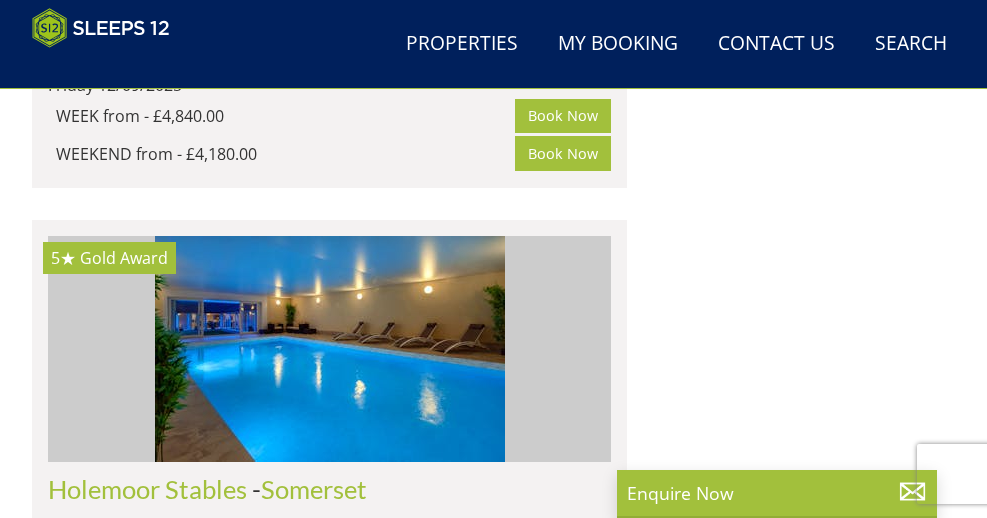 scroll, scrollTop: 3572, scrollLeft: 0, axis: vertical 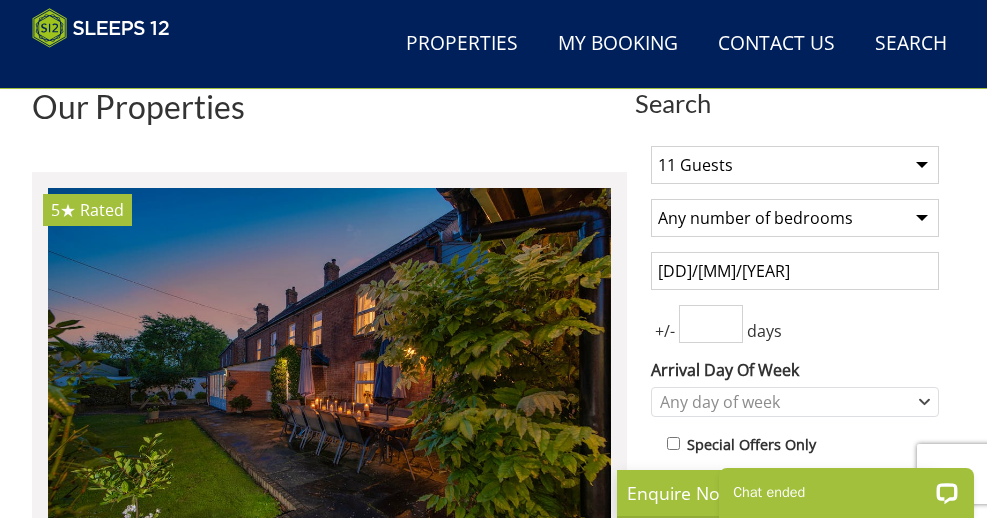select on "6" 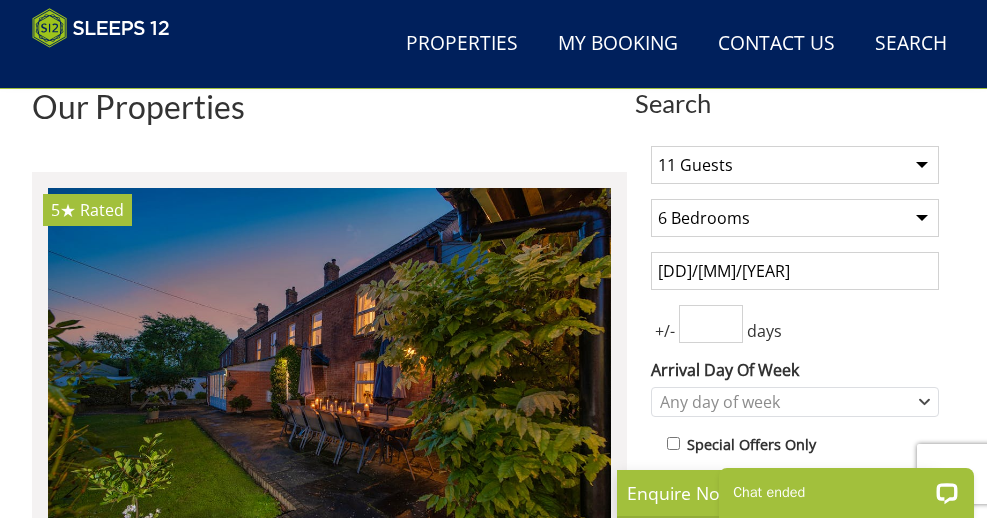 type on "0" 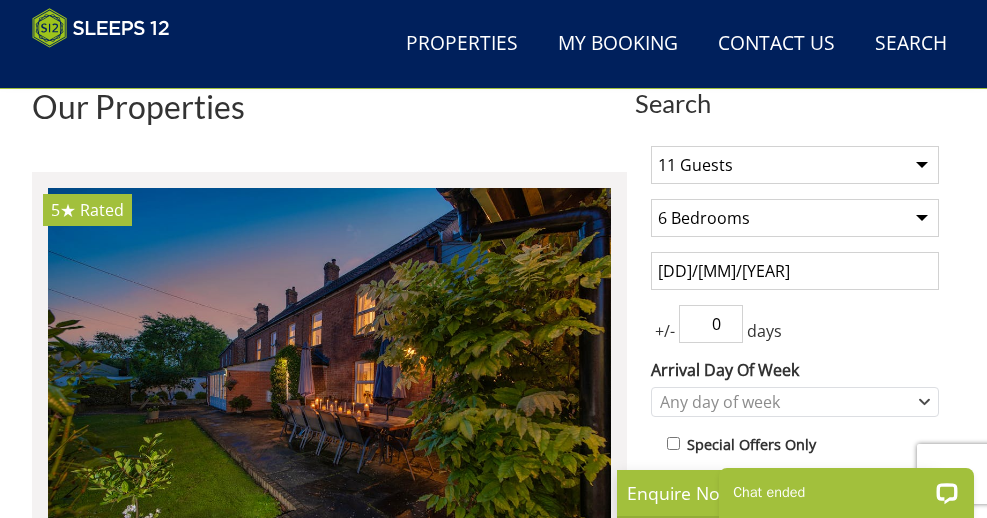 click on "0" at bounding box center (711, 324) 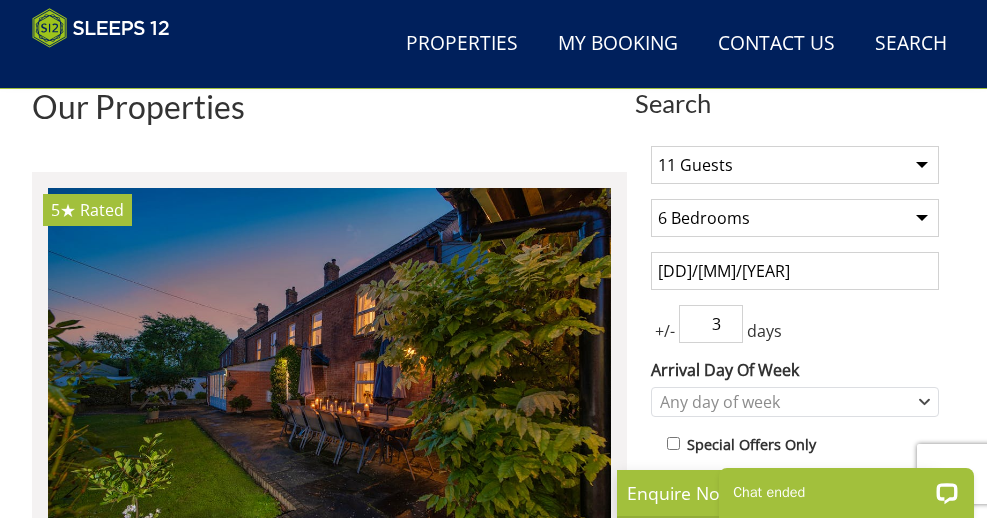 scroll, scrollTop: 613, scrollLeft: 0, axis: vertical 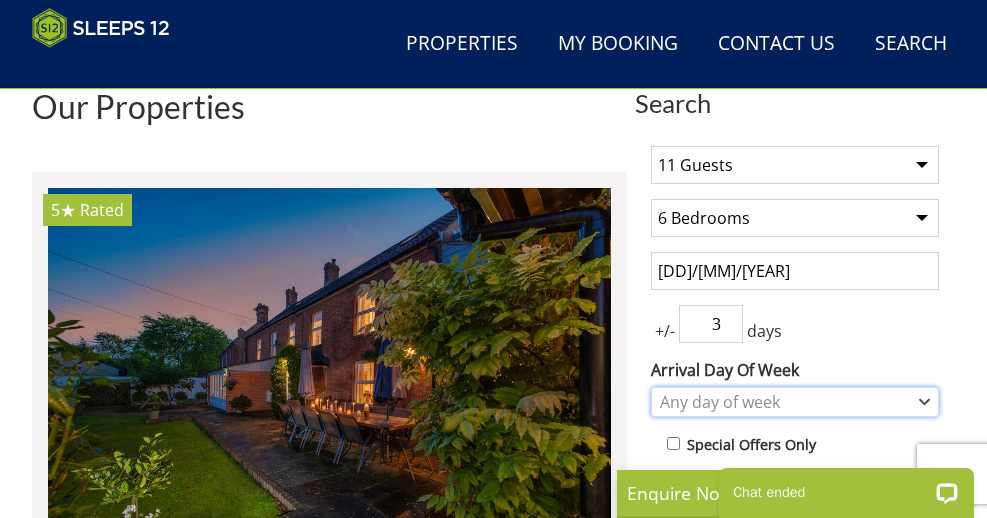 click 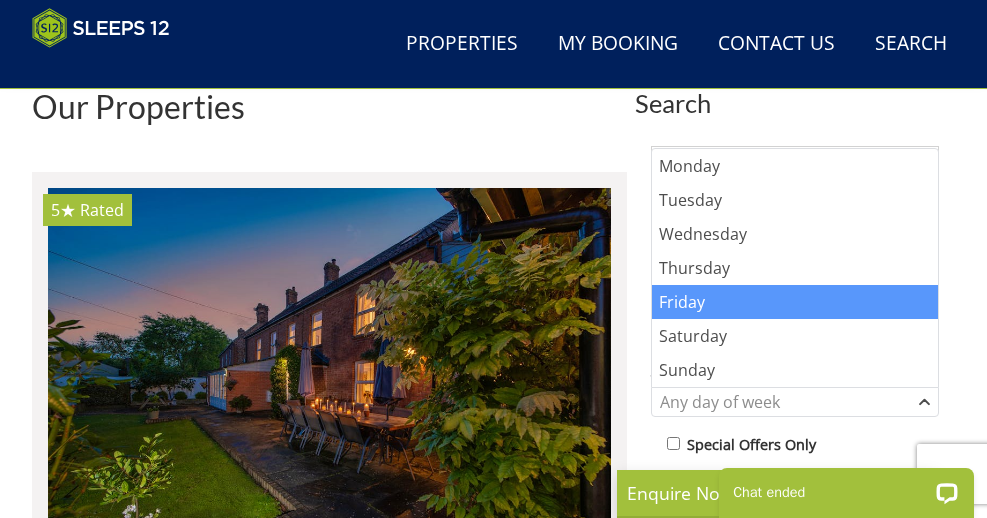 click on "Friday" at bounding box center (795, 302) 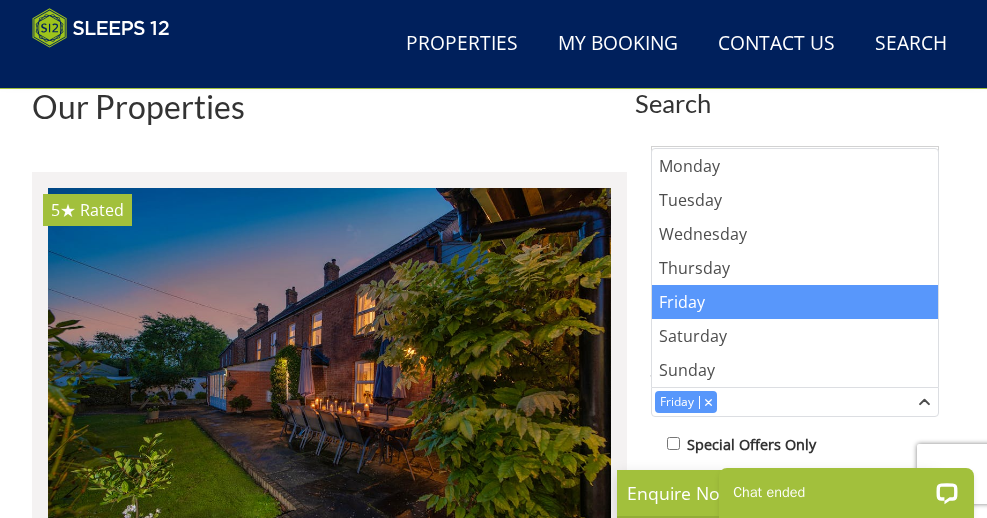 click on "1 Guest
2 Guests
3 Guests
4 Guests
5 Guests
6 Guests
7 Guests
8 Guests
9 Guests
10 Guests
11 Guests
12 Guests
13 Guests
14 Guests
15 Guests
16 Guests
17 Guests
18 Guests
19 Guests
20 Guests
21 Guests
22 Guests
23 Guests
24 Guests
25 Guests
26 Guests
27 Guests
28 Guests
29 Guests
30 Guests
31 Guests
32 Guests
33 Guests
34 Guests
35 Guests
36 Guests
37 Guests
38 Guests
39 Guests
40 Guests
41 Guests
42 Guests
43 Guests
44 Guests
45 Guests
46 Guests
47 Guests
48 Guests
49 Guests
50 Guests
Any number of bedrooms
3 Bedrooms
4 Bedrooms
5 Bedrooms
6 Bedrooms
7 Bedrooms
8 Bedrooms
9 Bedrooms
10 Bedrooms
11 Bedrooms
12 Bedrooms
13 Bedrooms
14 Bedrooms
15 Bedrooms
16 Bedrooms
12/09/2025
+/- 3" at bounding box center (795, 609) 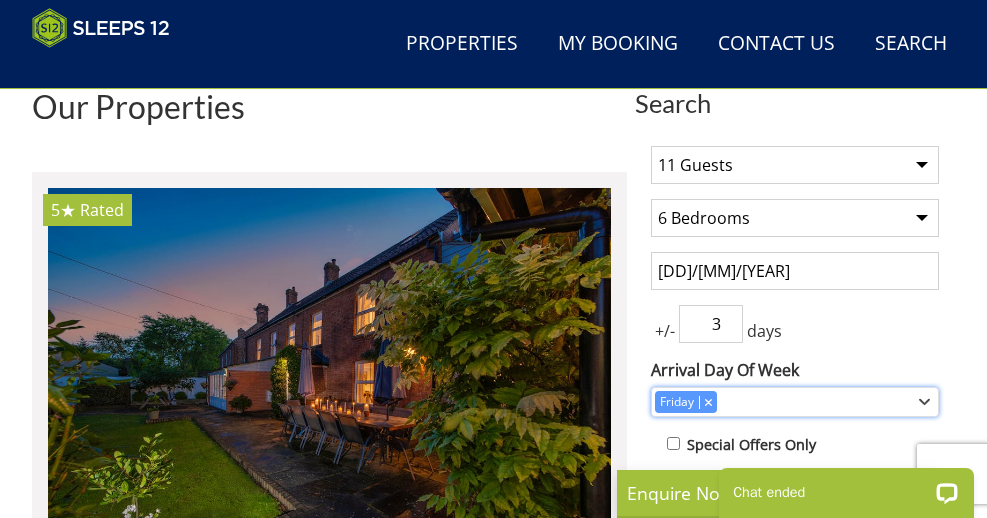 click on "Friday" at bounding box center [784, 402] 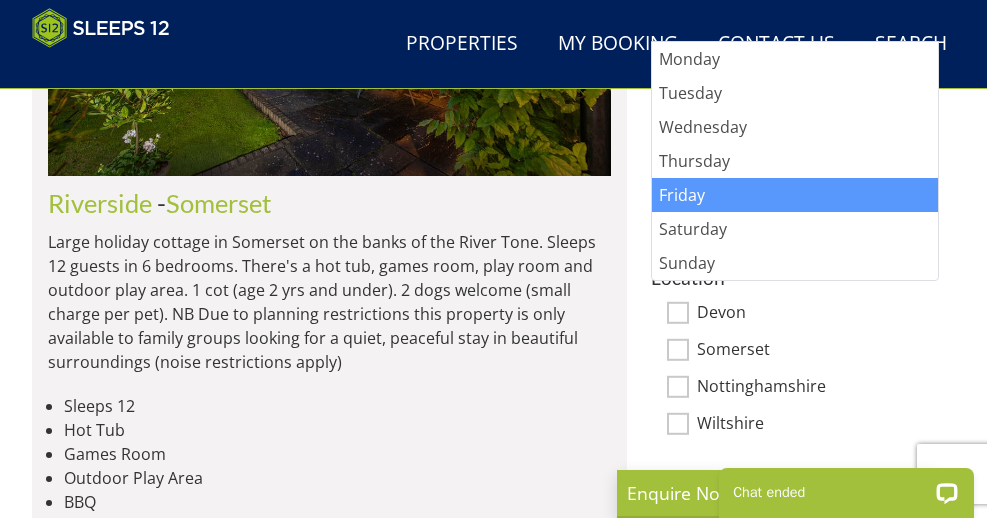 scroll, scrollTop: 986, scrollLeft: 0, axis: vertical 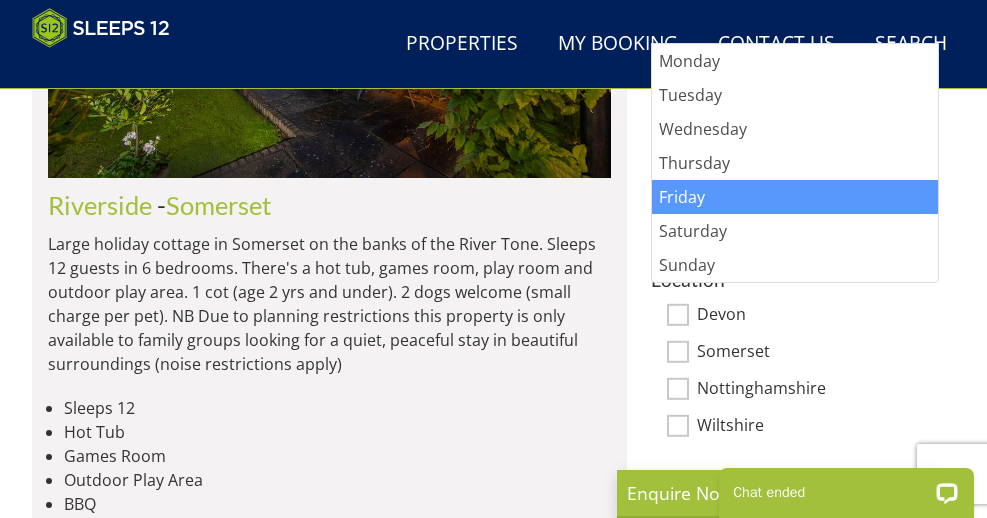 click on "Somerset" at bounding box center [678, 352] 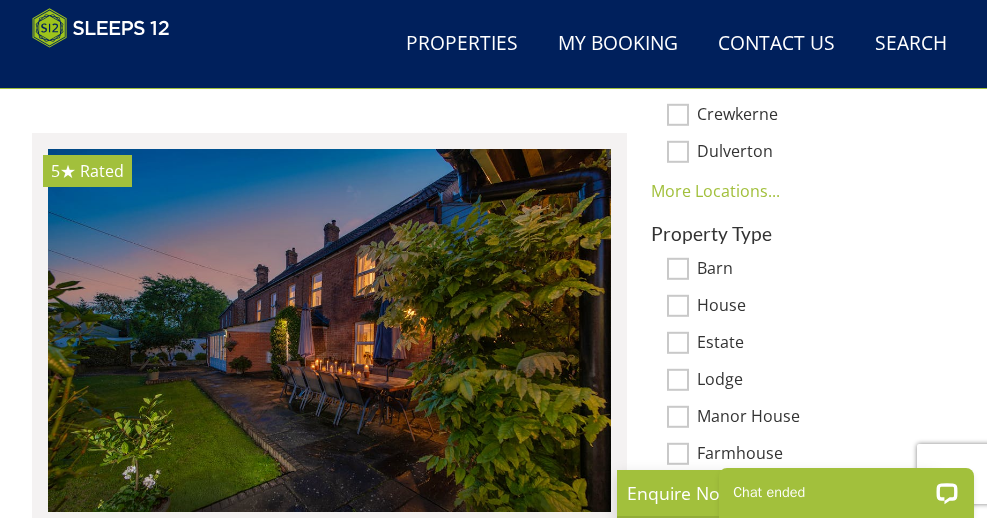 scroll, scrollTop: 1418, scrollLeft: 0, axis: vertical 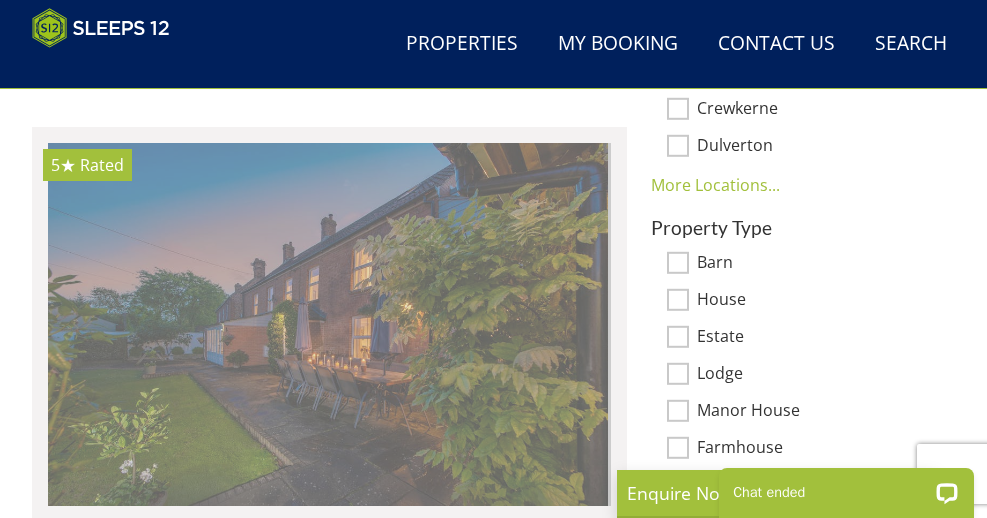 click at bounding box center (326, 325) 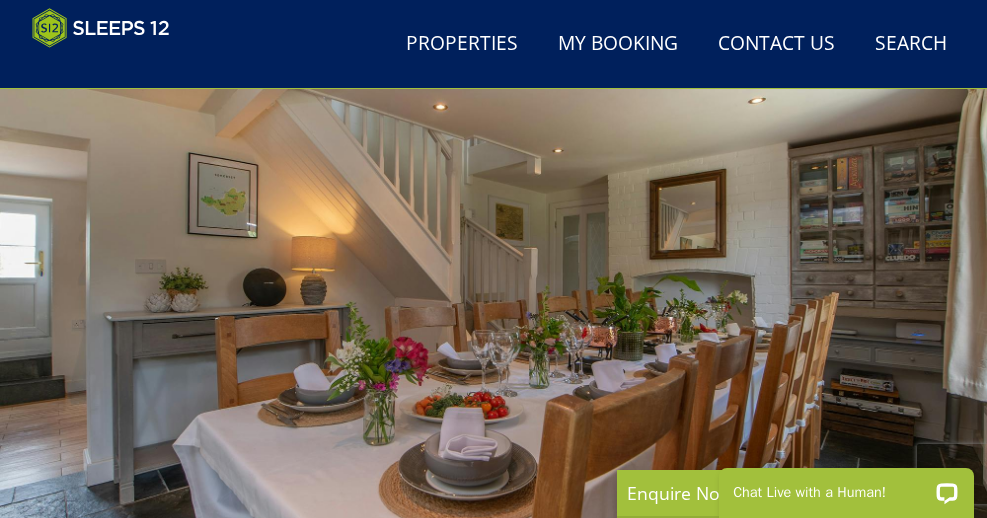 scroll, scrollTop: 101, scrollLeft: 0, axis: vertical 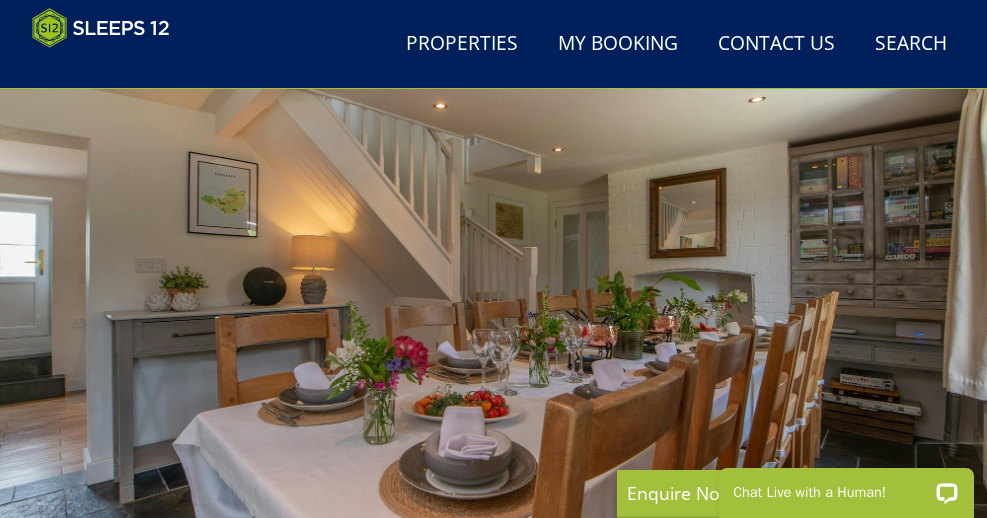 click at bounding box center (493, 308) 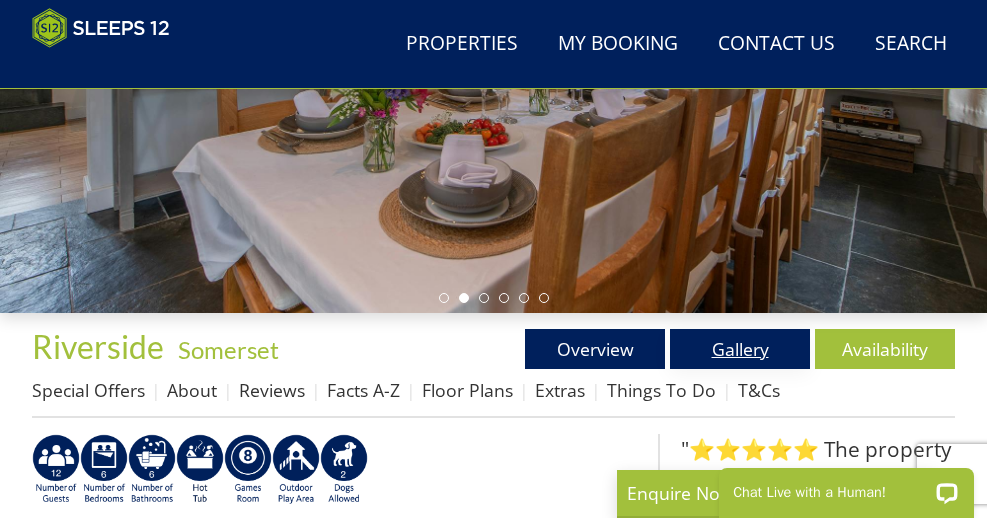 scroll, scrollTop: 373, scrollLeft: 0, axis: vertical 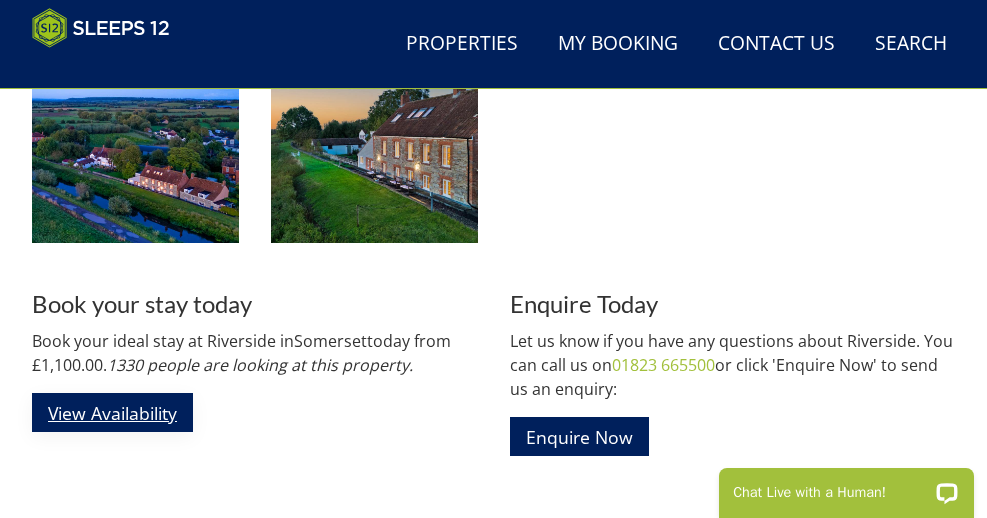click on "View Availability" at bounding box center [112, 412] 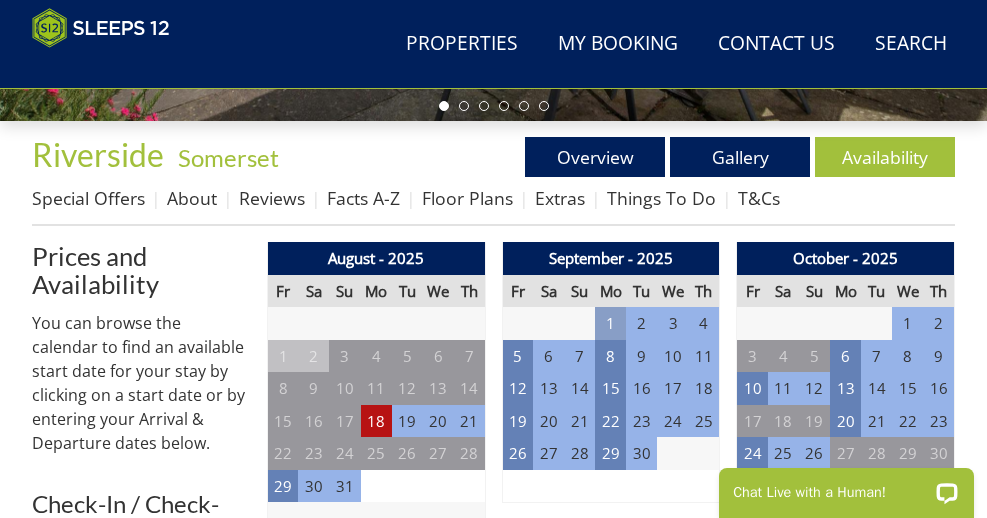 scroll, scrollTop: 573, scrollLeft: 0, axis: vertical 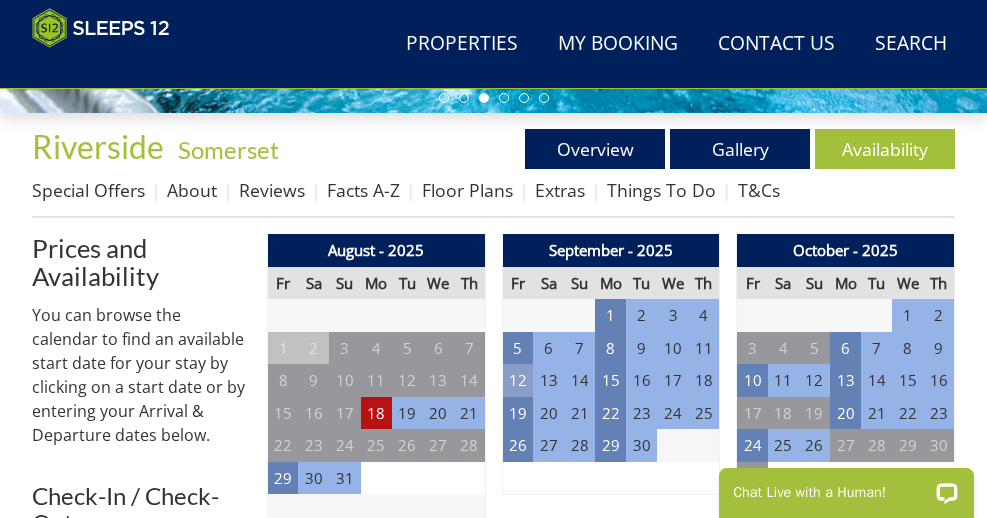 click on "12" at bounding box center (517, 380) 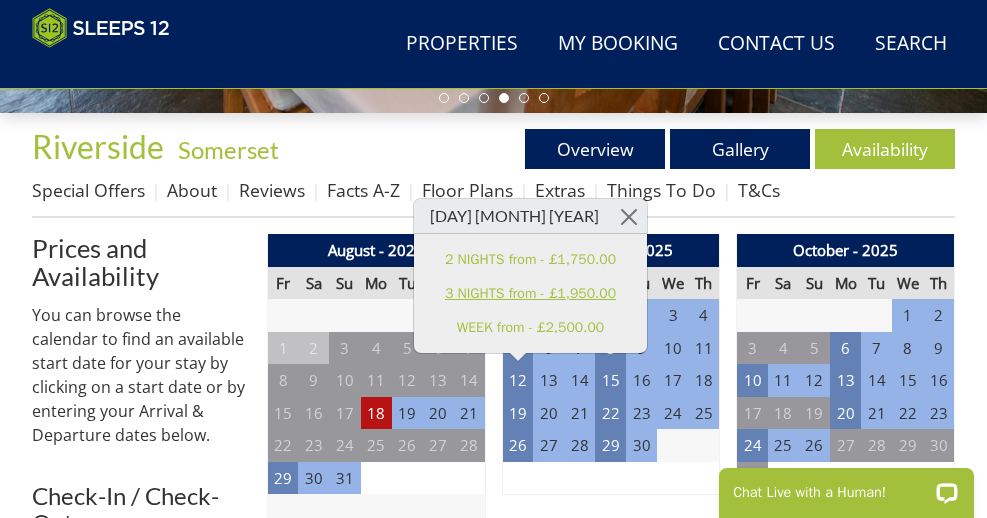 click on "3 NIGHTS from  - £1,950.00" at bounding box center [530, 293] 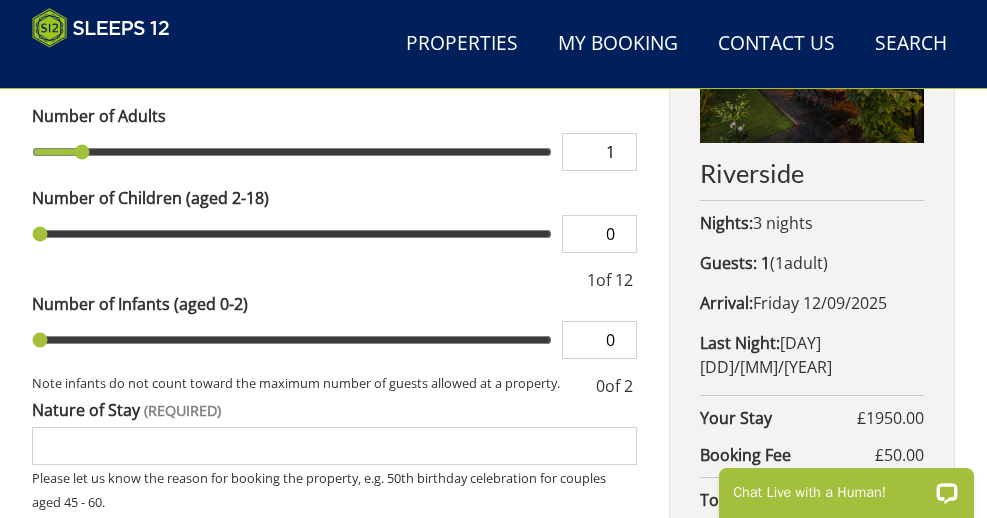 scroll, scrollTop: 734, scrollLeft: 0, axis: vertical 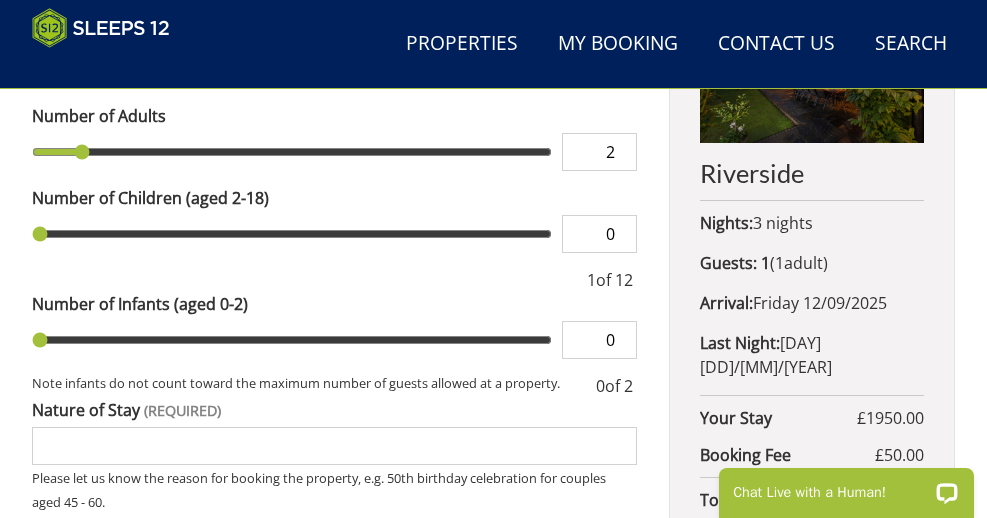 type on "2" 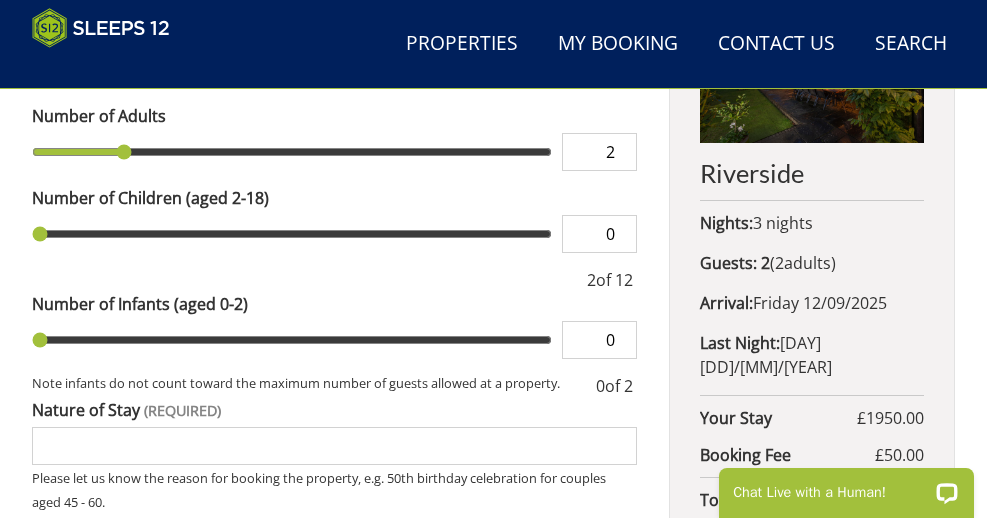 click on "2" at bounding box center (599, 152) 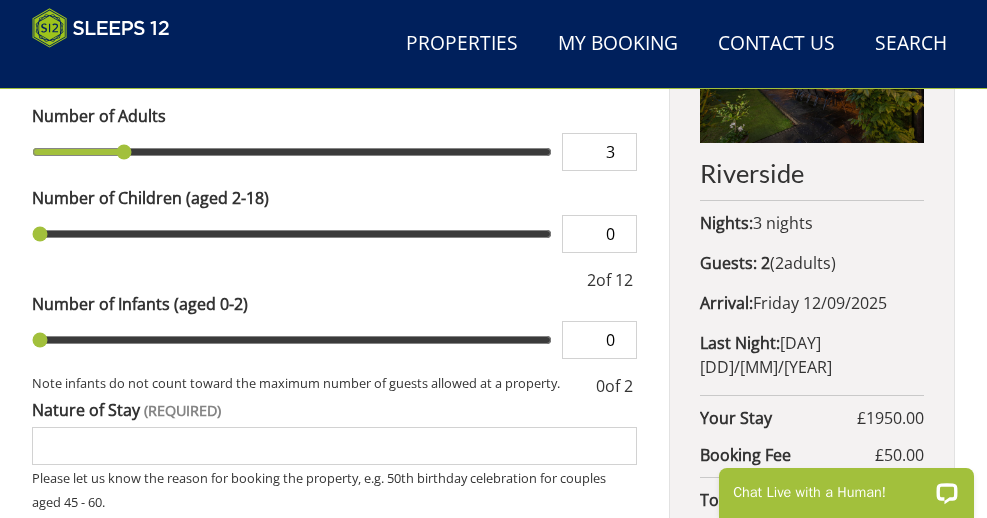 type on "3" 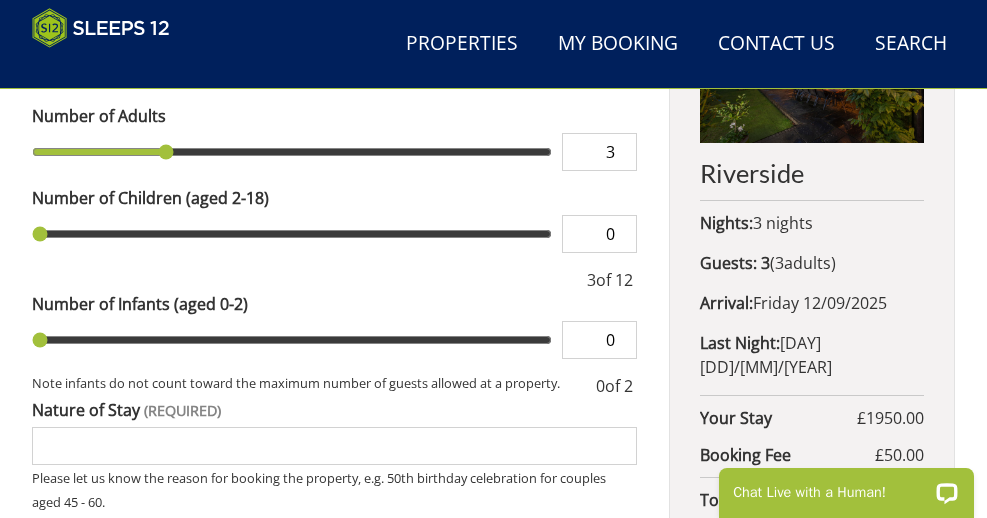 type on "4" 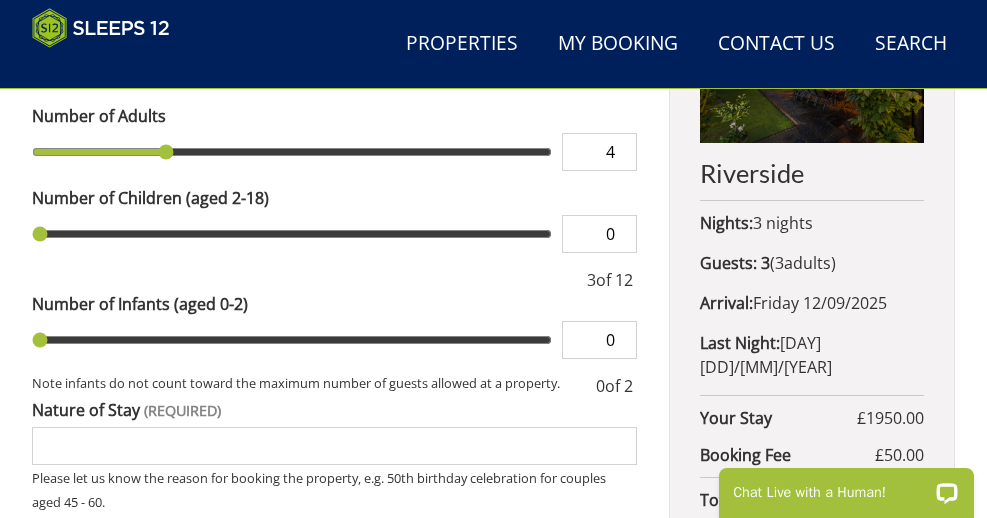 type on "4" 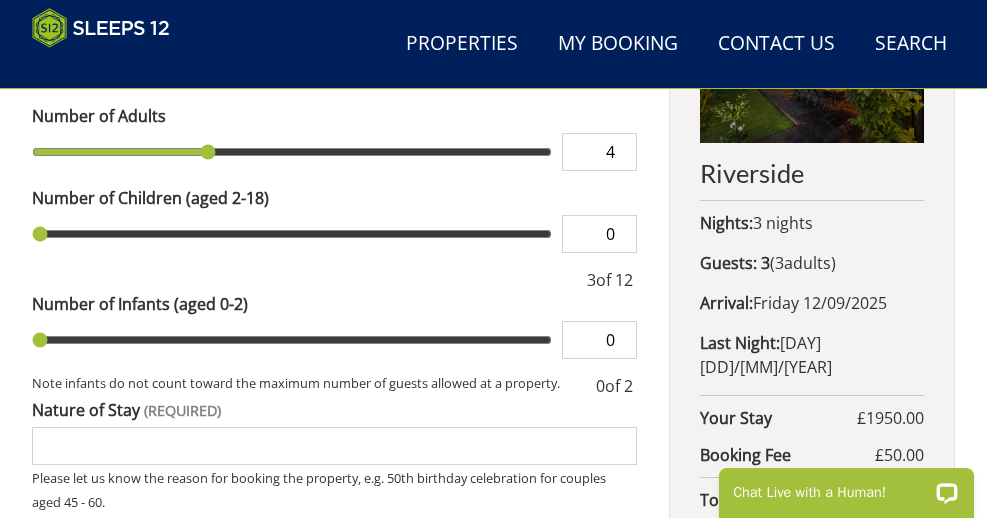 type on "5" 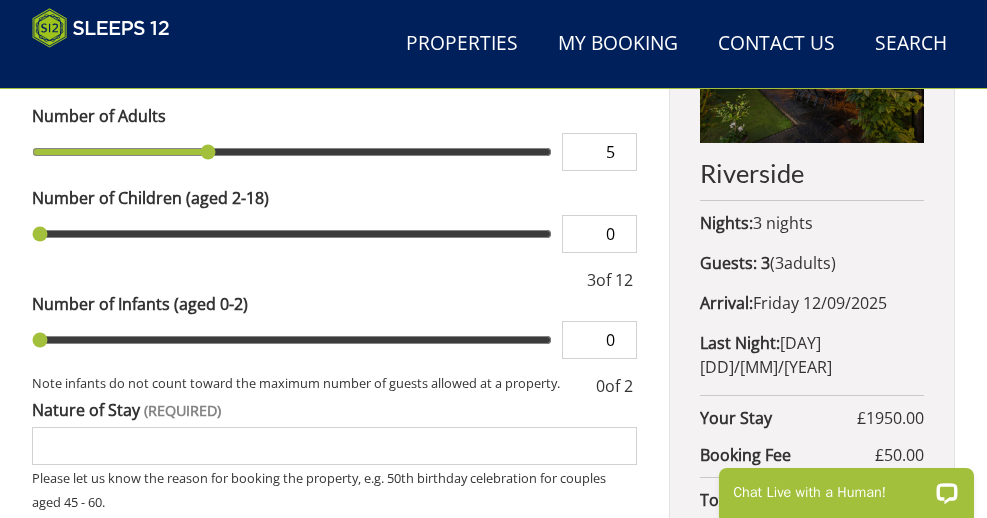 type on "5" 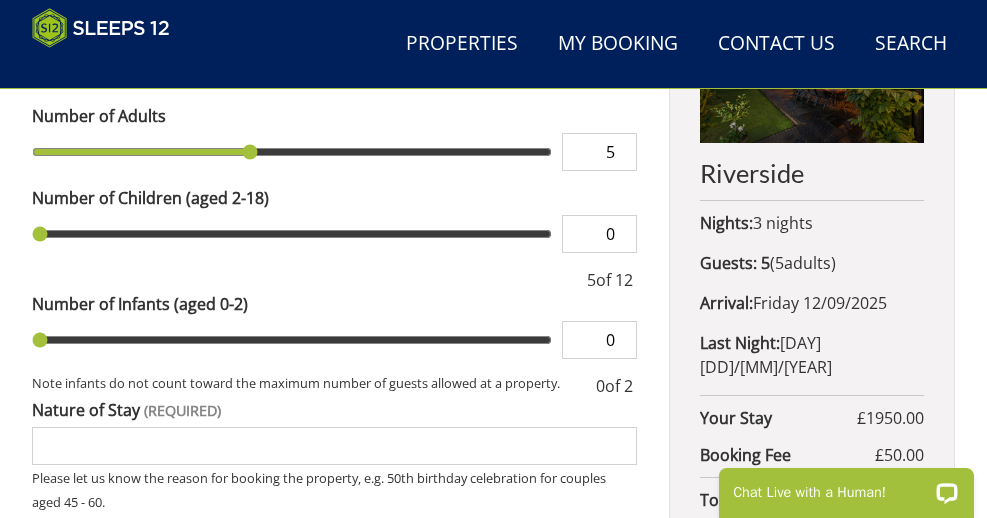 type on "6" 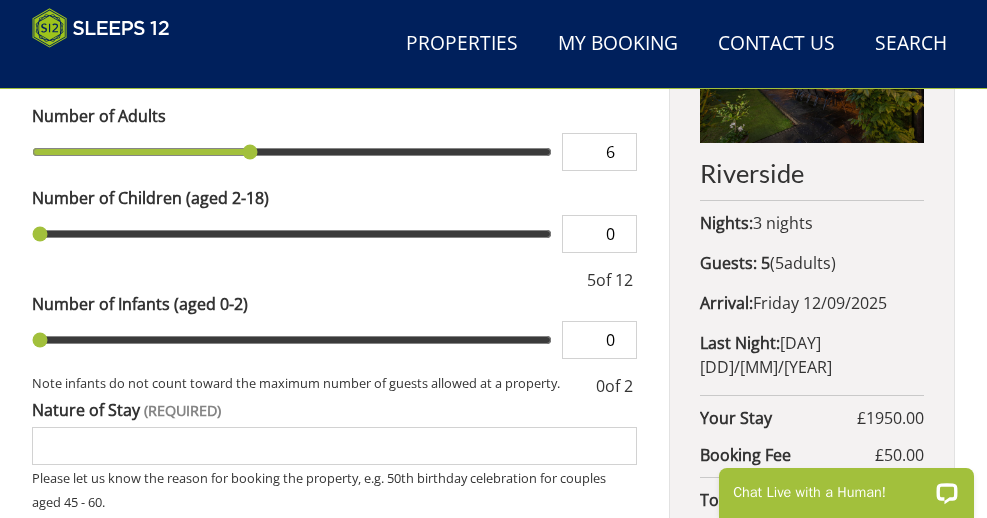 type on "6" 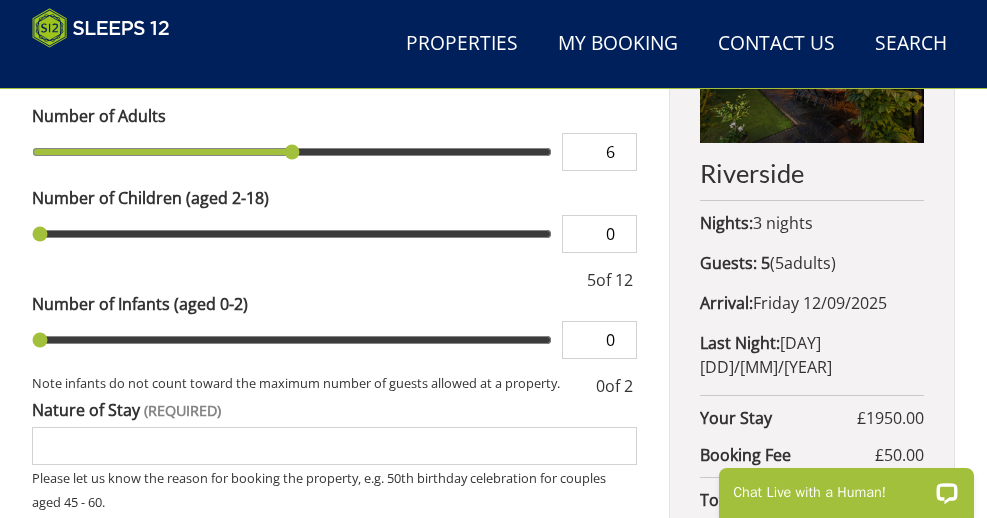 type on "7" 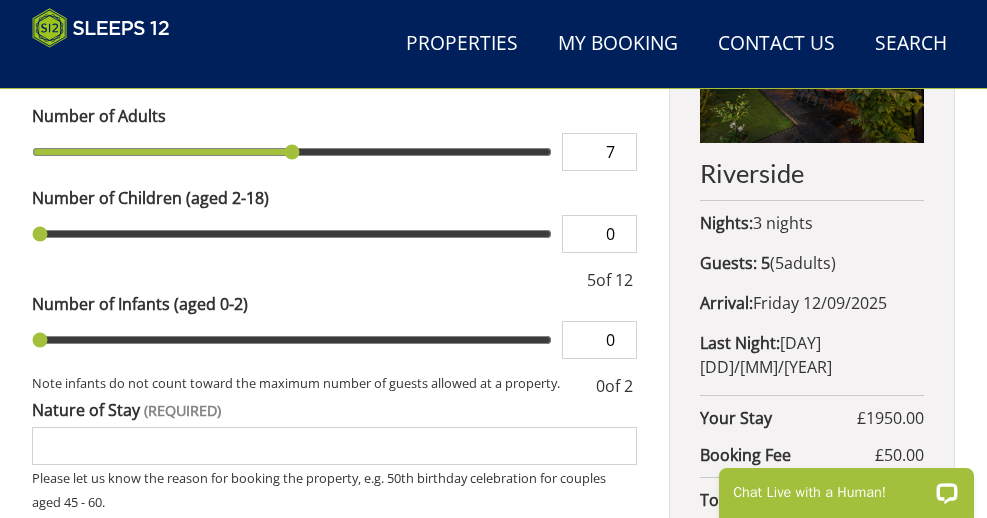 type on "7" 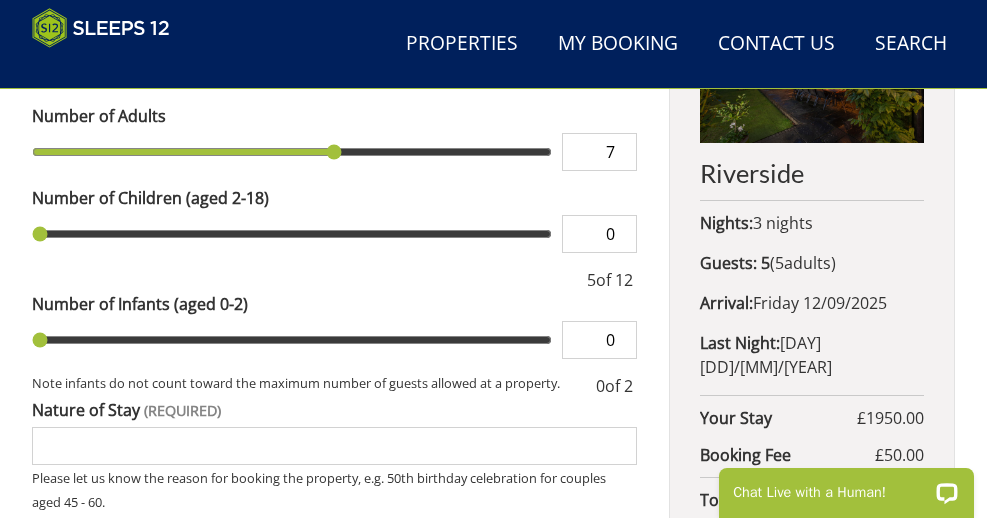 type on "8" 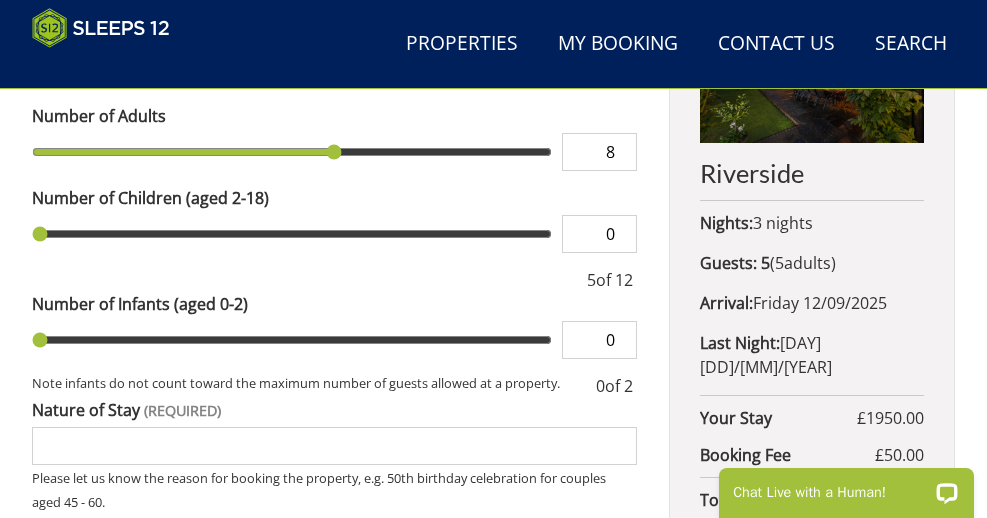 type on "8" 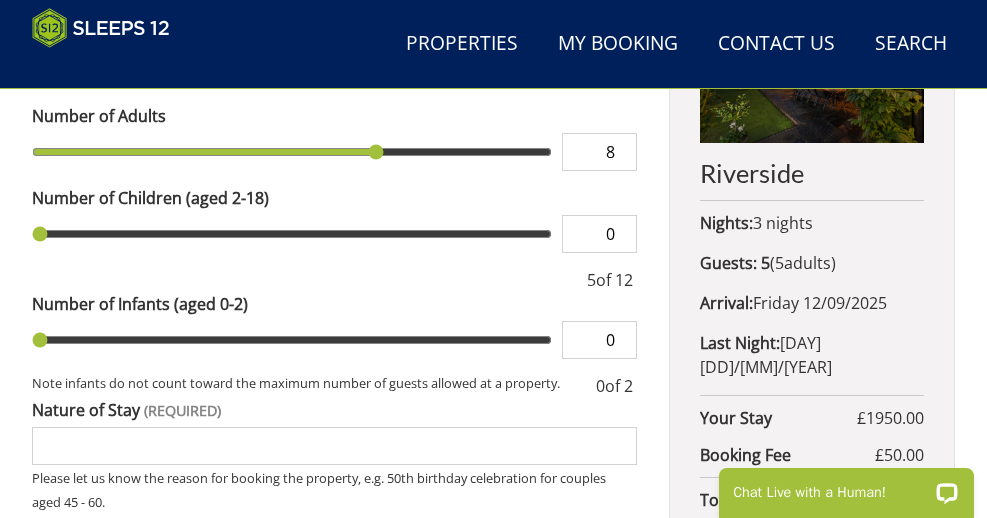 type on "9" 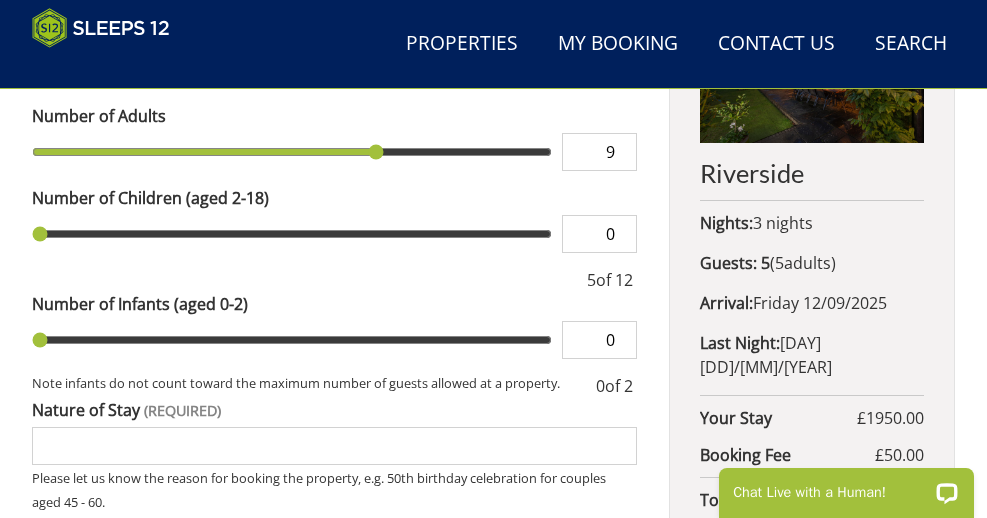 type on "9" 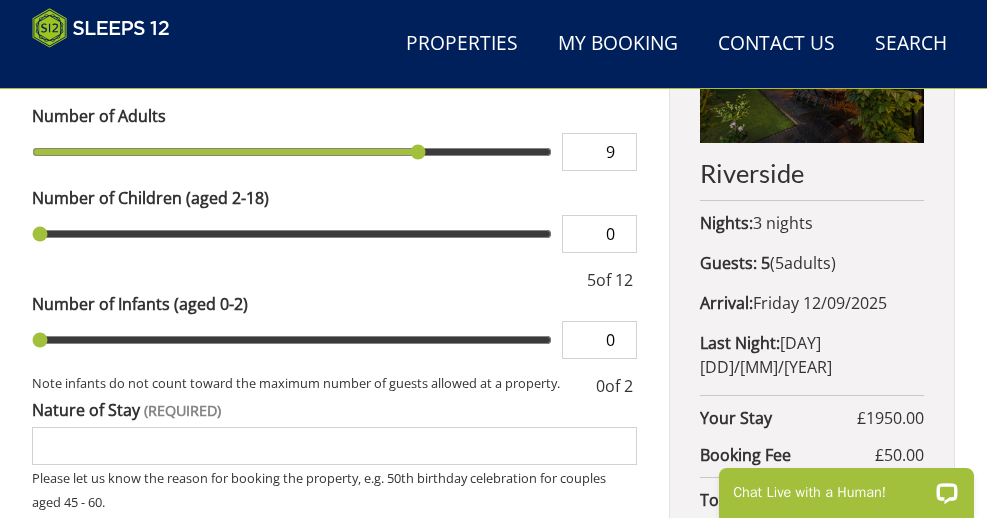 type on "10" 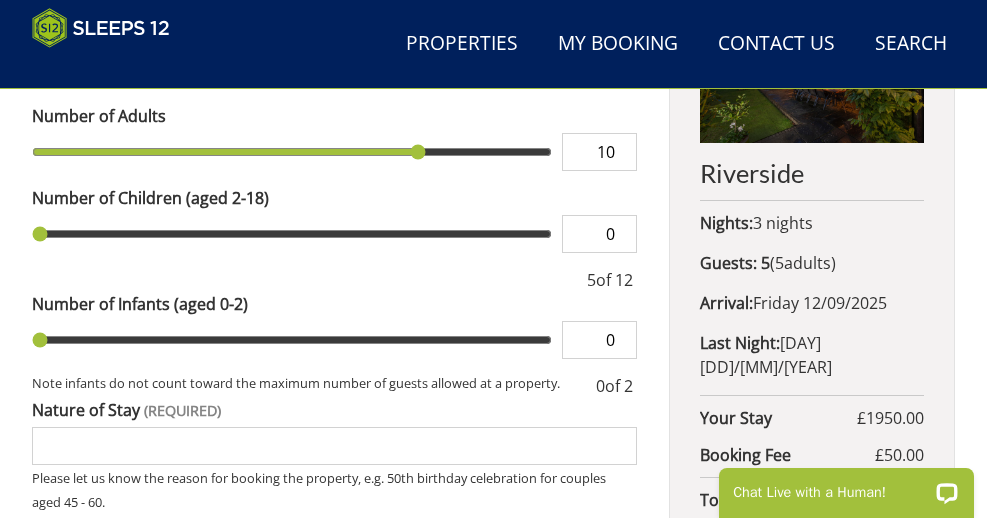 type on "10" 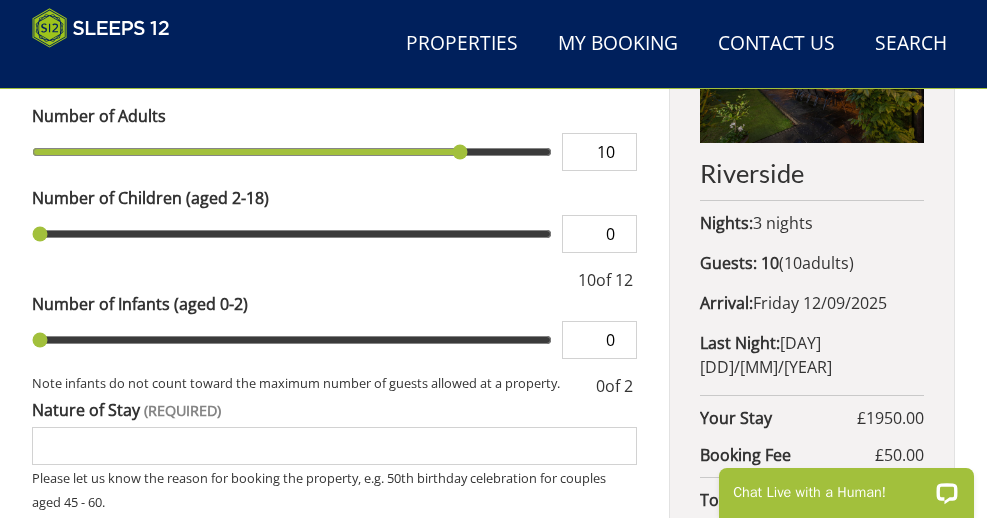 type on "11" 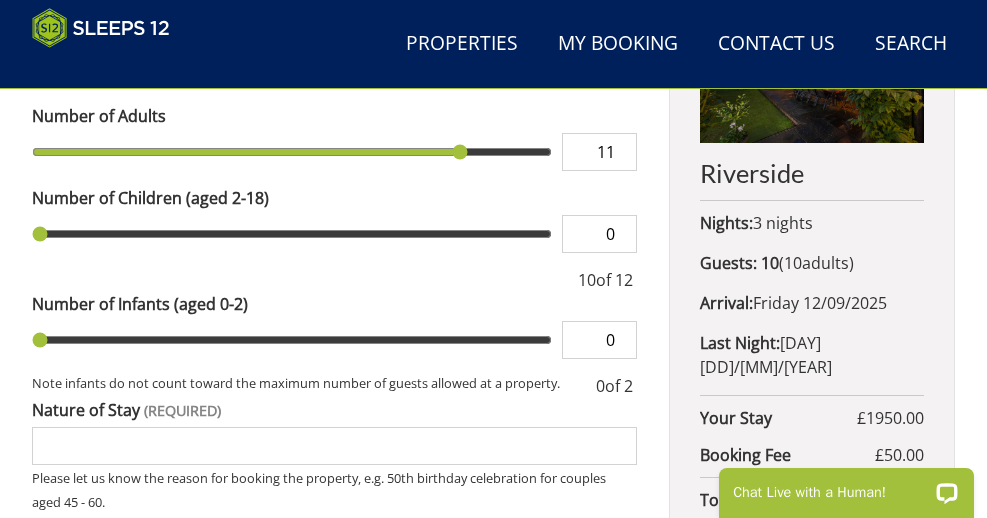 type on "11" 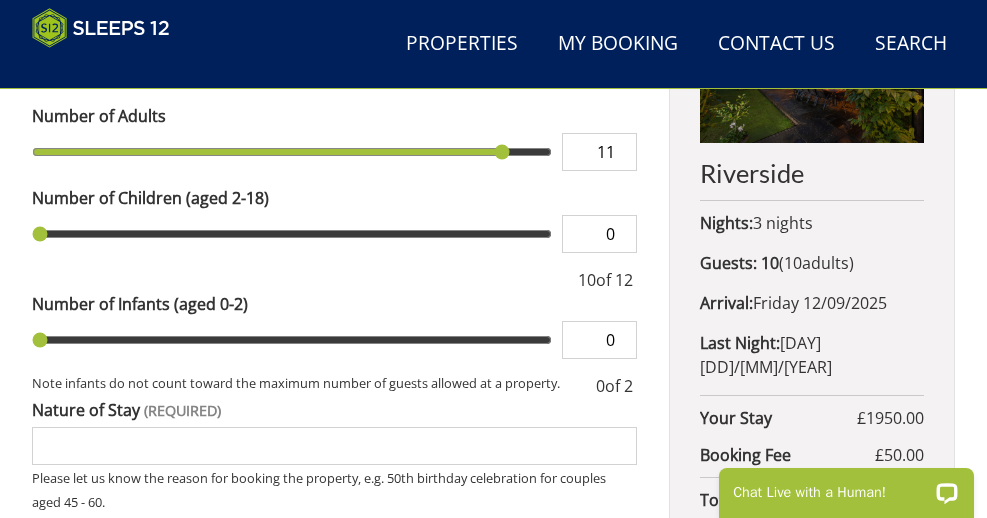 type on "12" 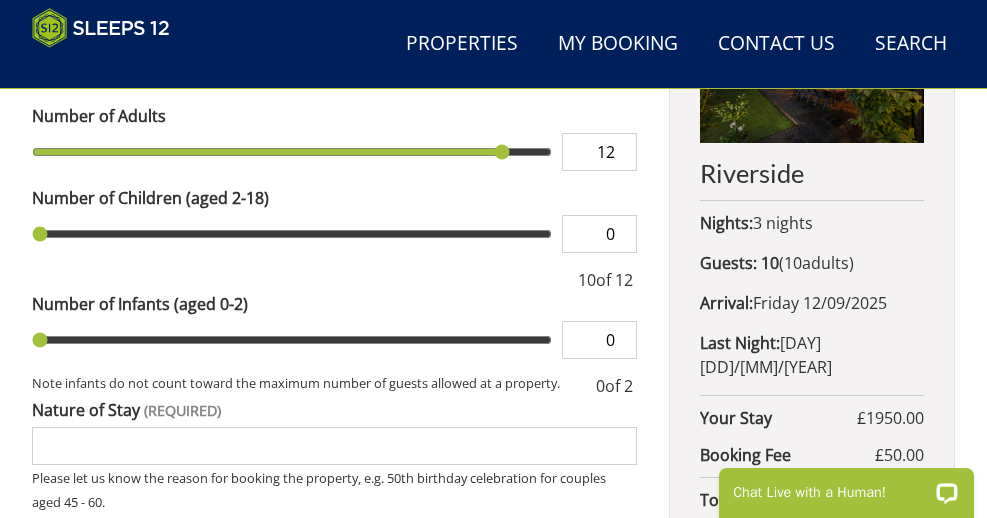 type on "12" 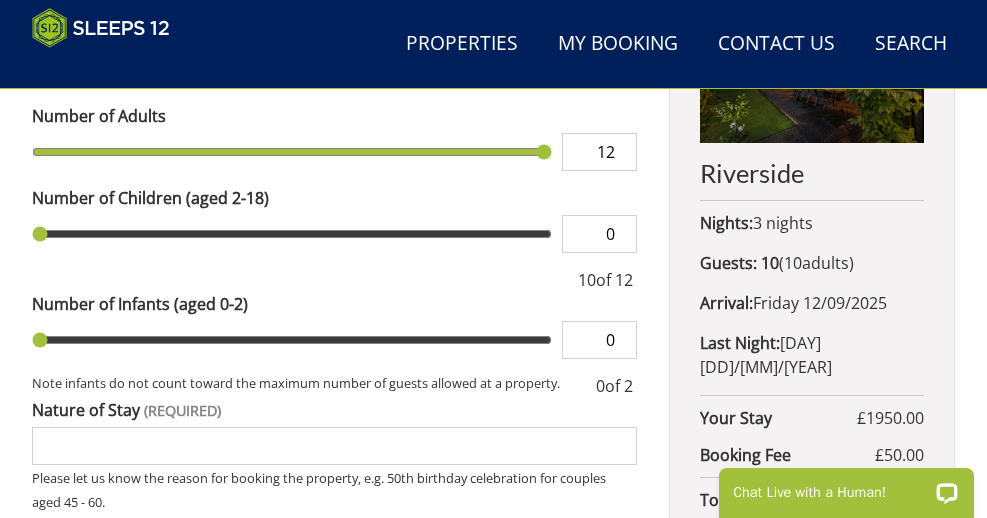 click on "12" at bounding box center [599, 152] 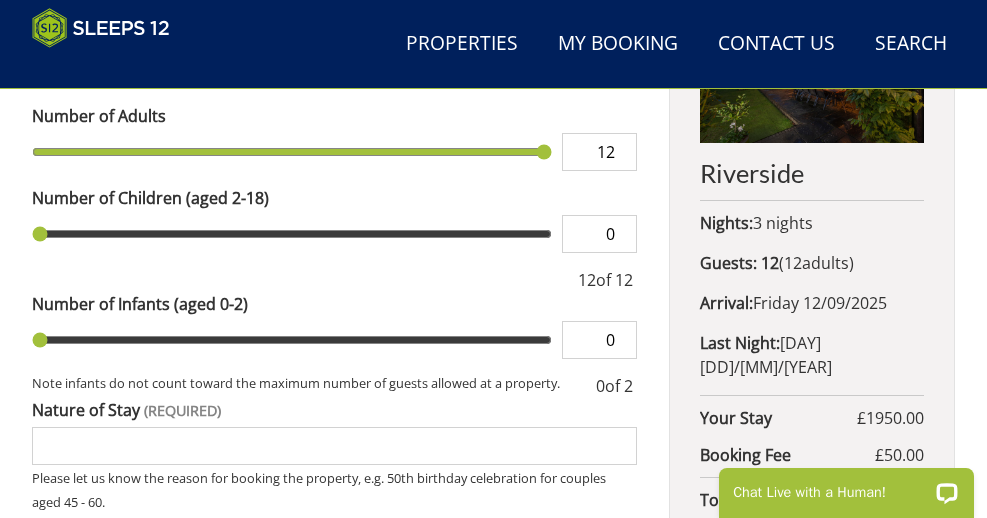 type on "11" 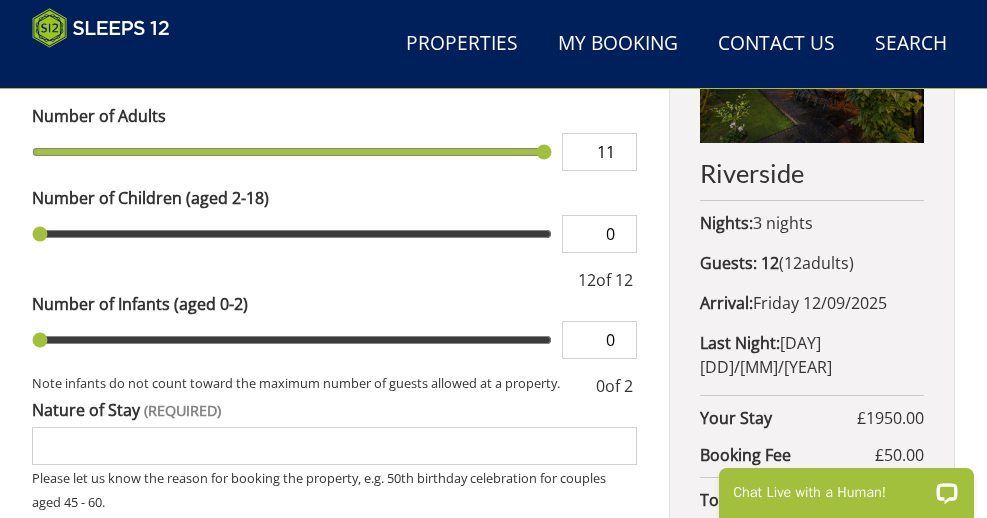 type on "11" 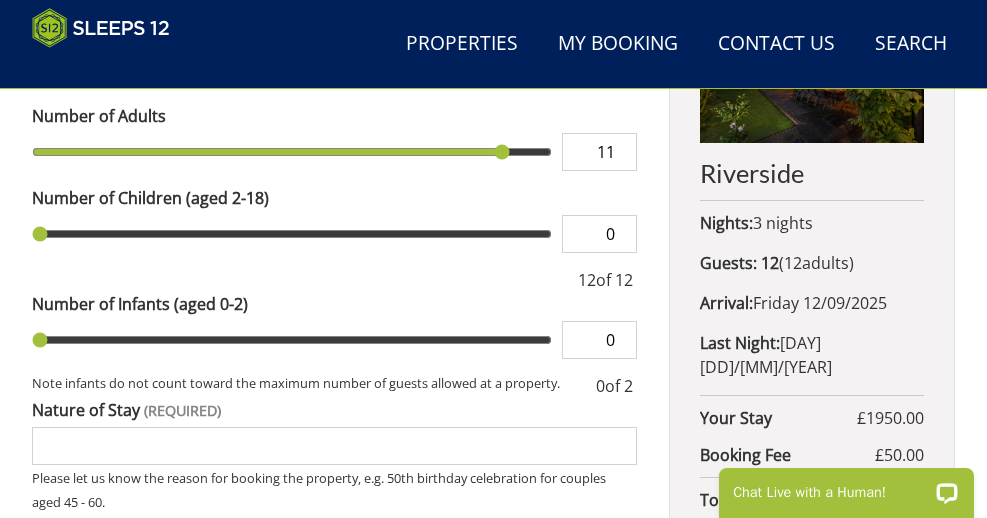 click on "11" at bounding box center (599, 152) 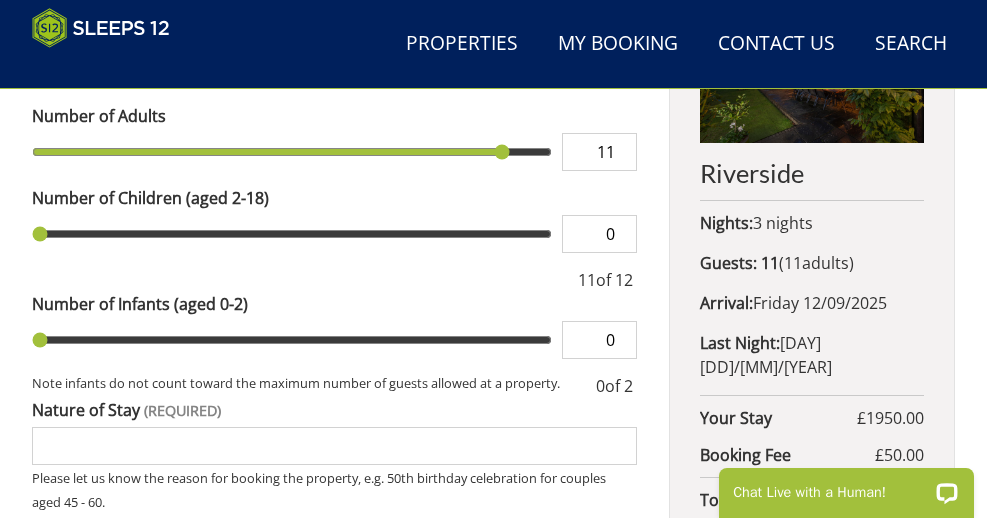 type on "10" 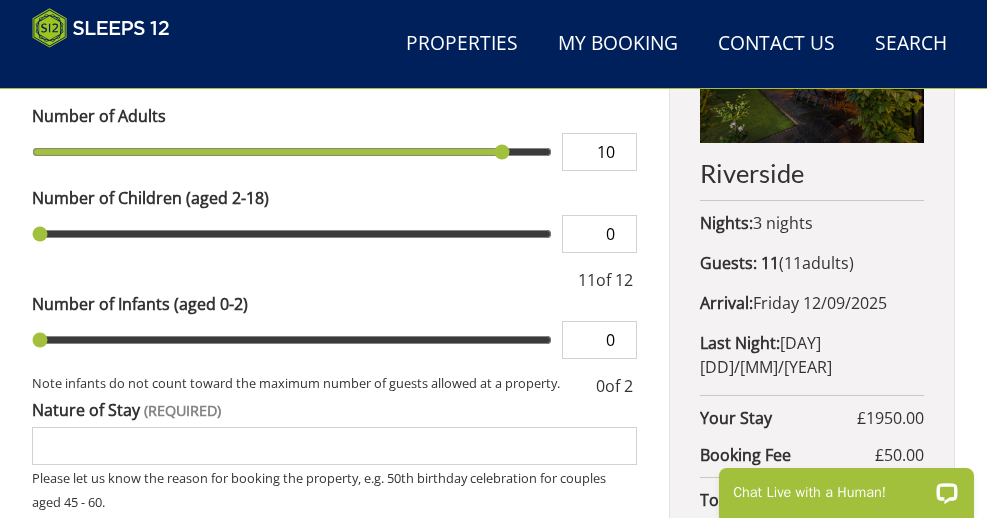 type on "10" 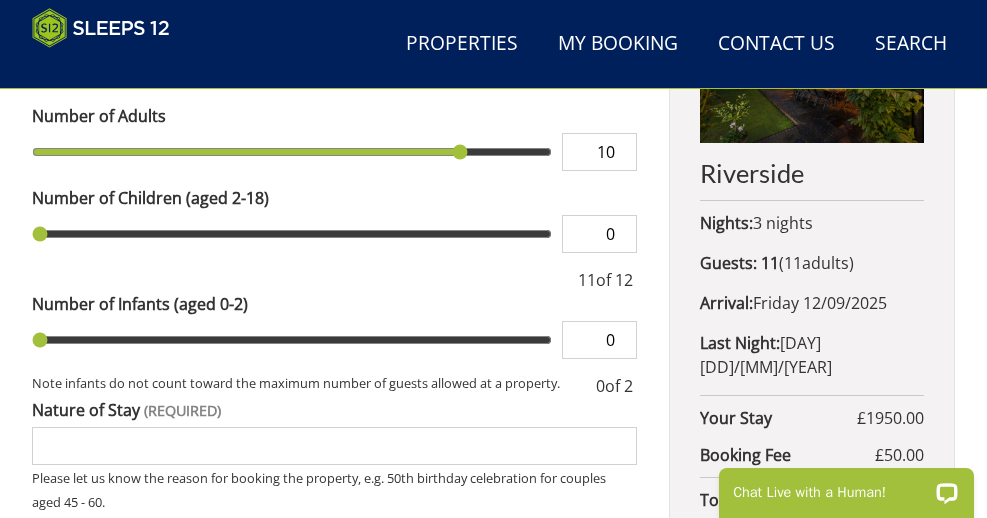 click on "10" at bounding box center [599, 152] 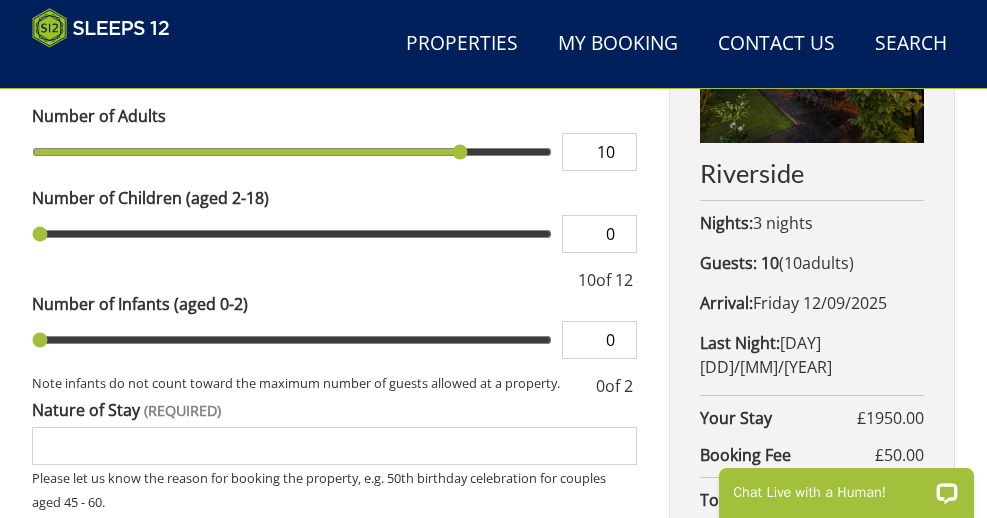 type on "1" 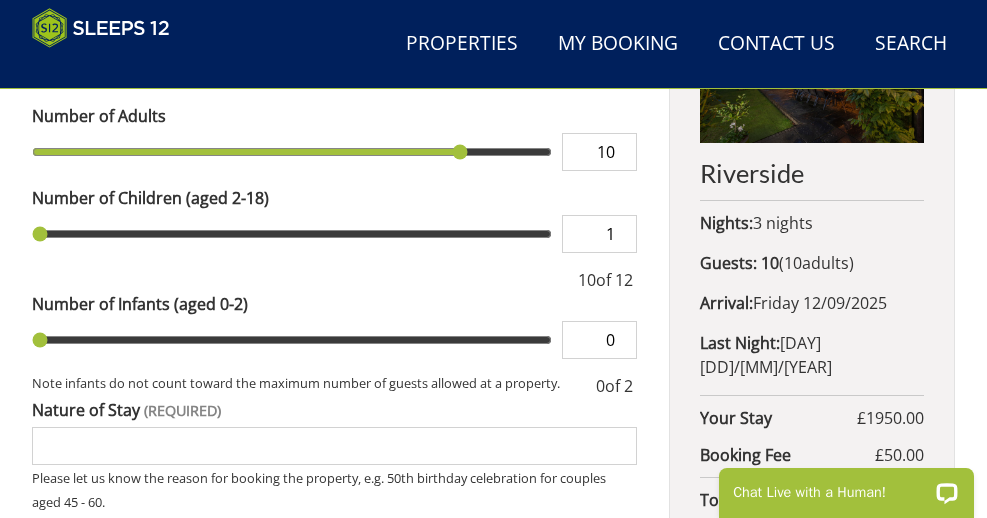 type on "1" 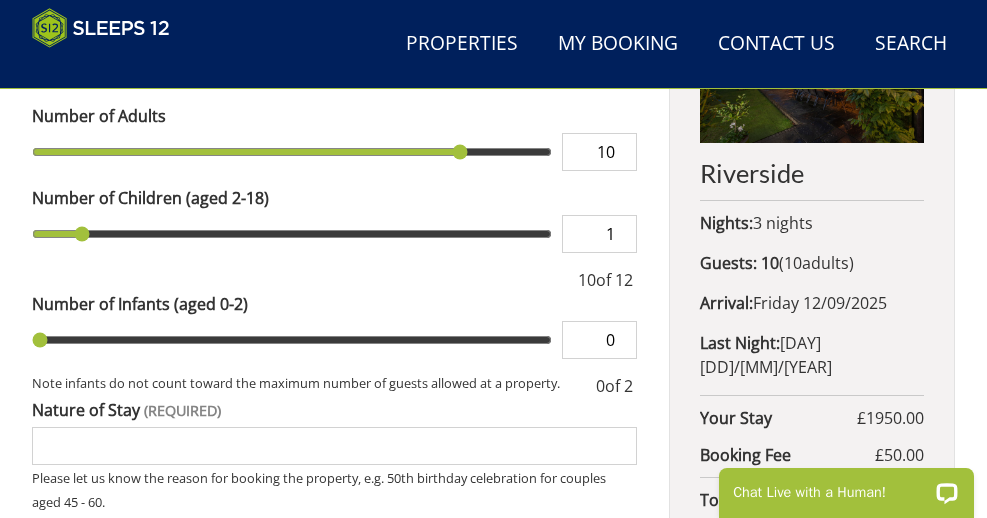 click on "1" at bounding box center [599, 234] 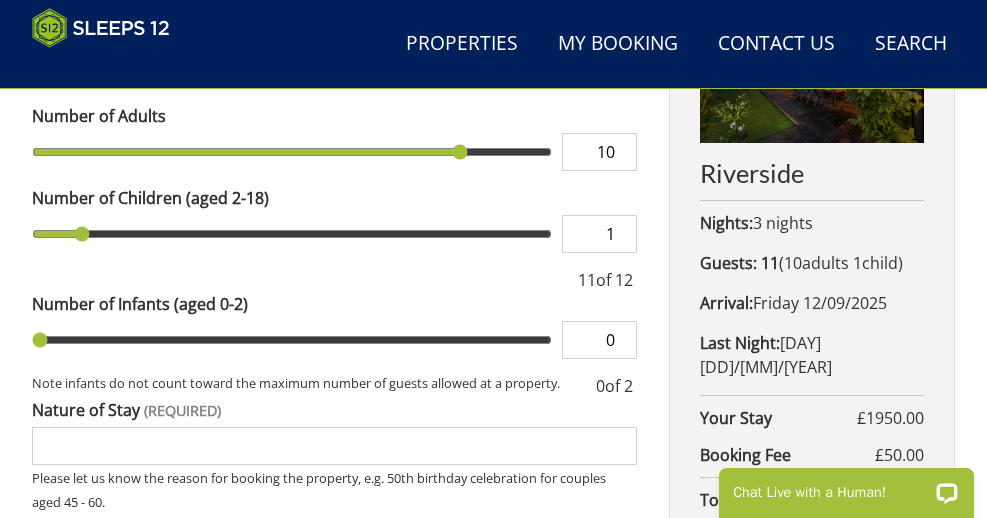type on "2" 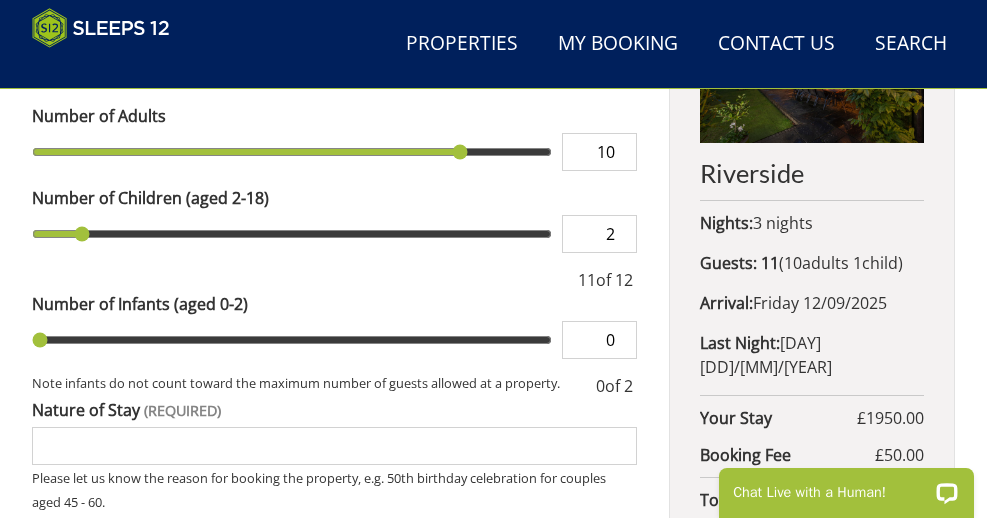 type on "2" 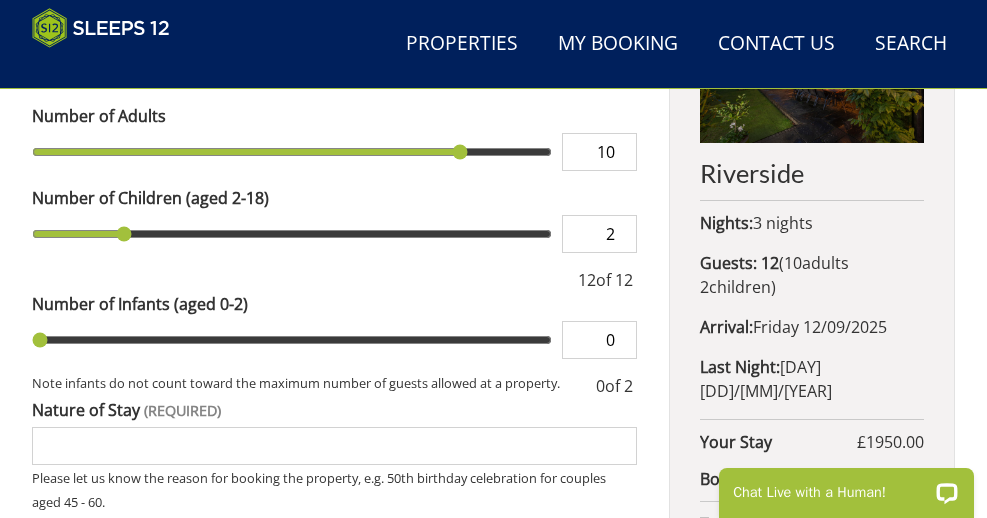 click on "2" at bounding box center [599, 234] 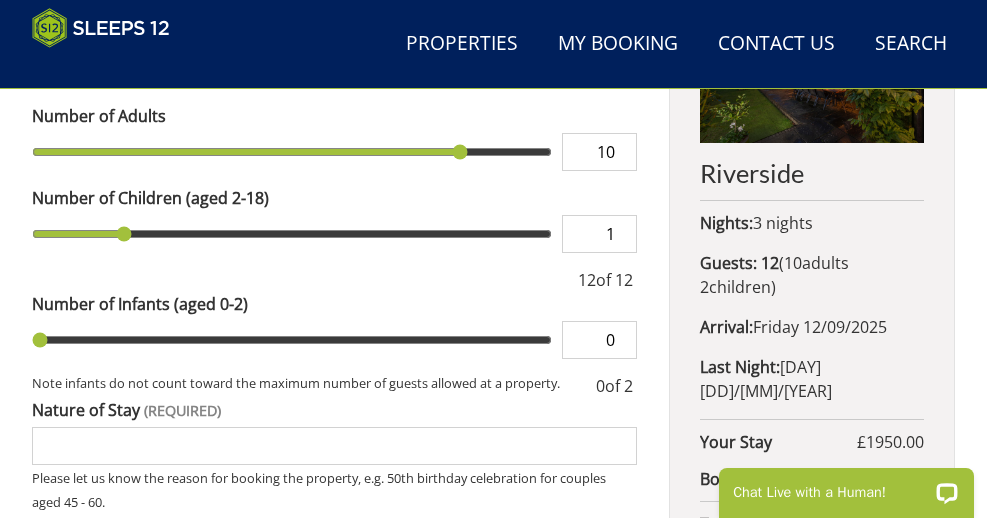 type on "1" 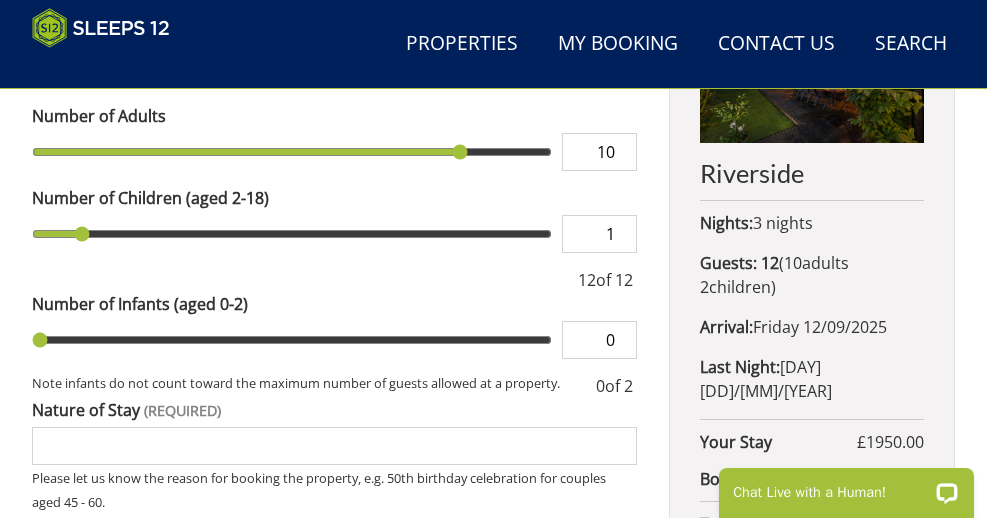 click on "1" at bounding box center [599, 234] 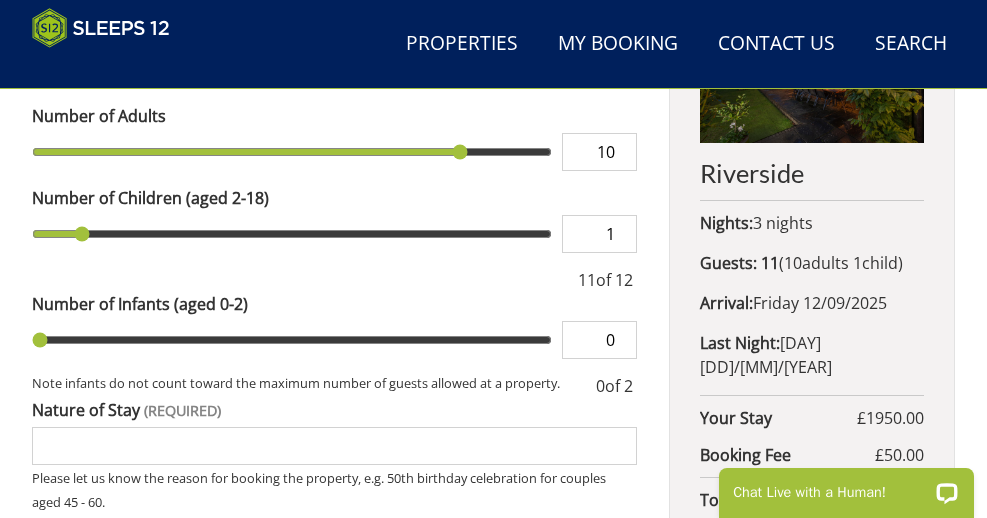type on "0" 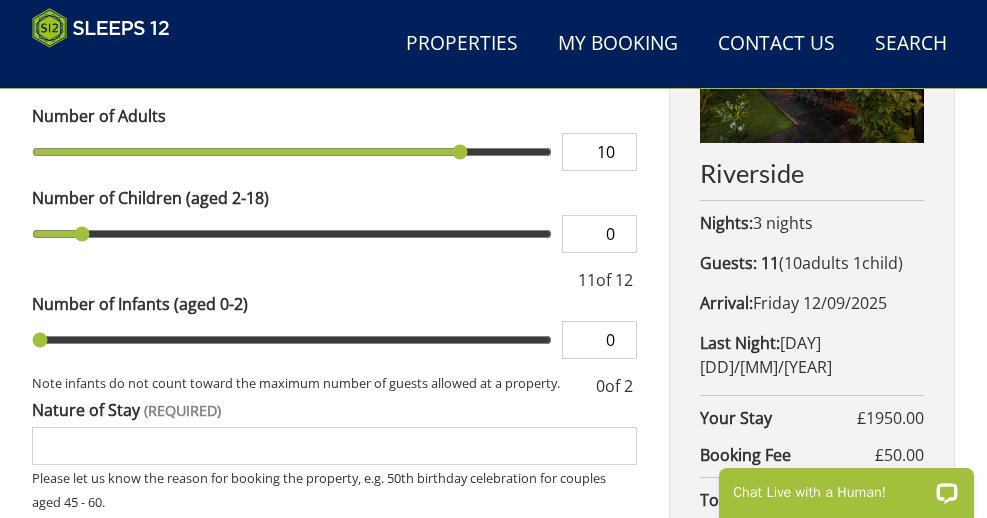 type on "0" 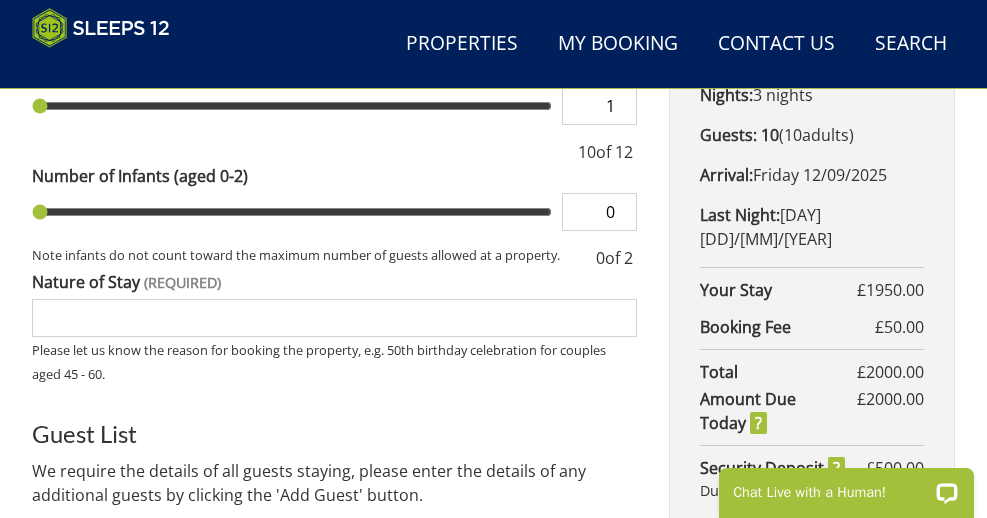 scroll, scrollTop: 889, scrollLeft: 0, axis: vertical 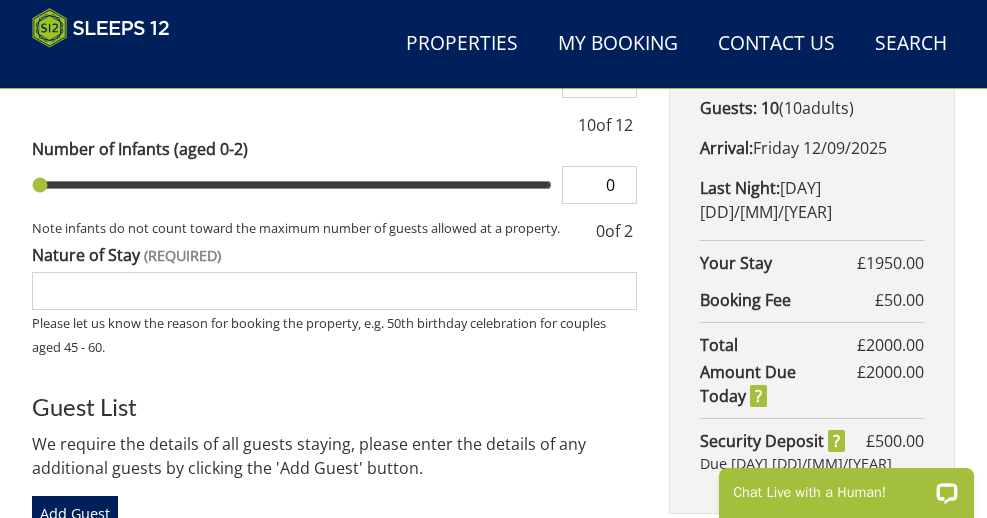 type on "1" 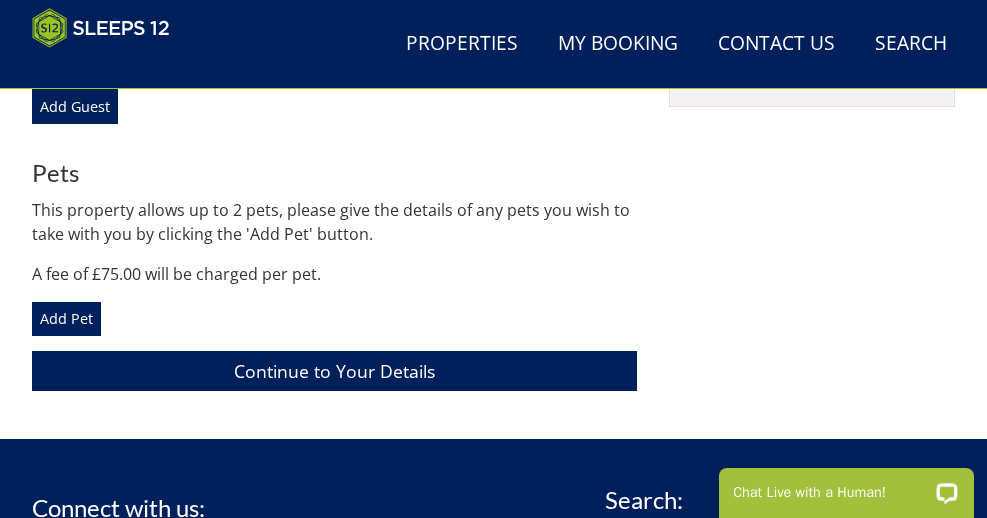 scroll, scrollTop: 1308, scrollLeft: 0, axis: vertical 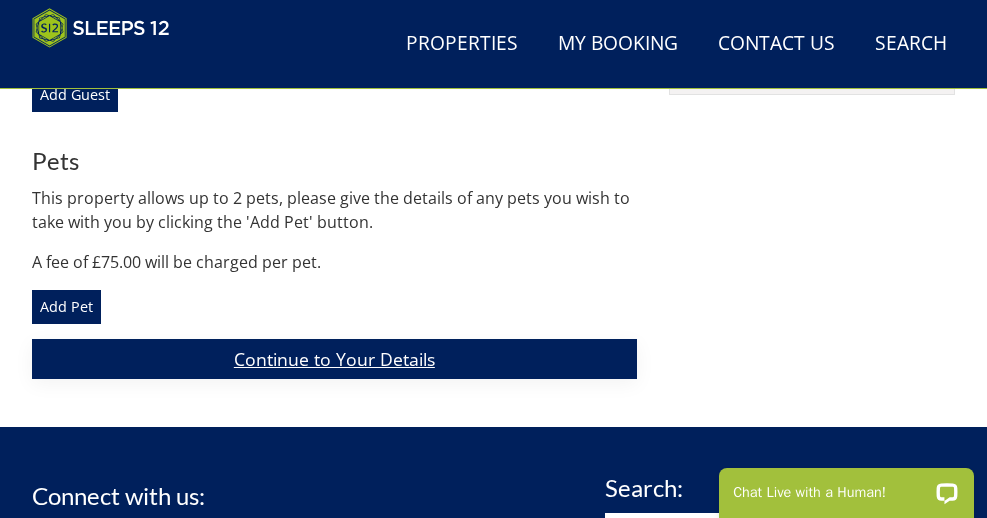type on "Family break with 60th Wedding Anniversary" 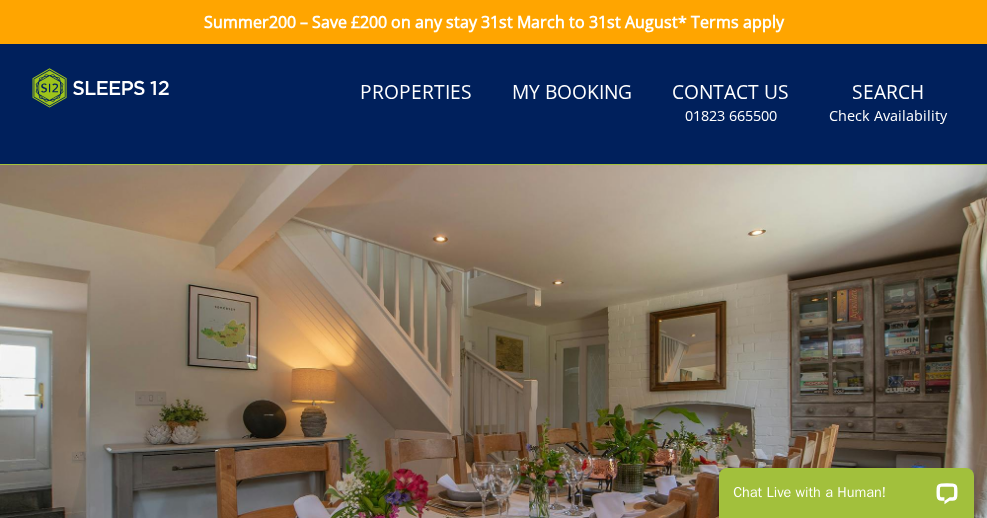 scroll, scrollTop: 0, scrollLeft: 0, axis: both 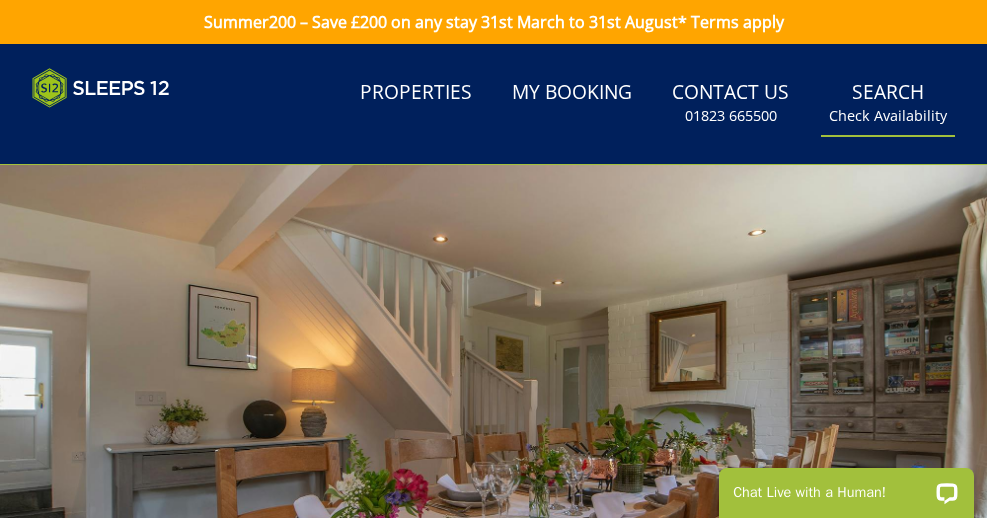 click on "Search  Check Availability" at bounding box center [888, 103] 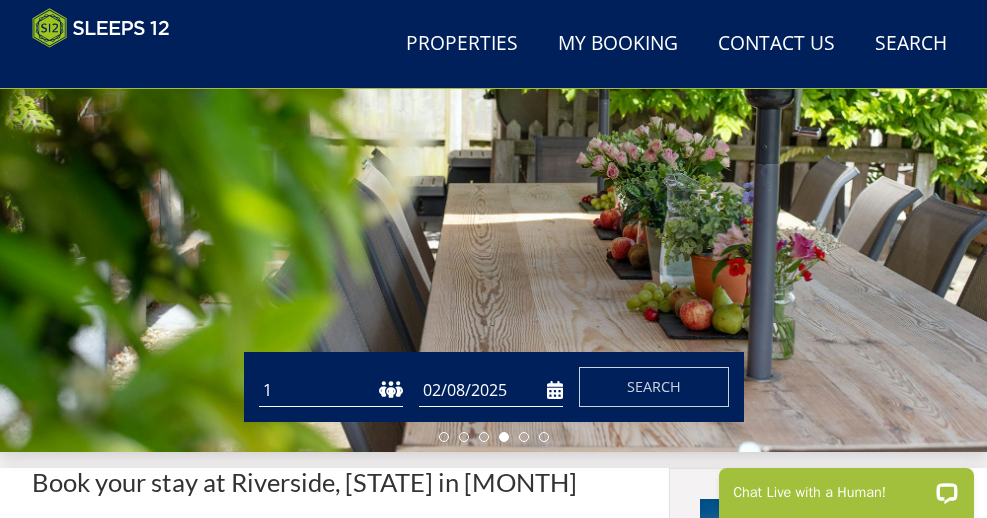 scroll, scrollTop: 232, scrollLeft: 0, axis: vertical 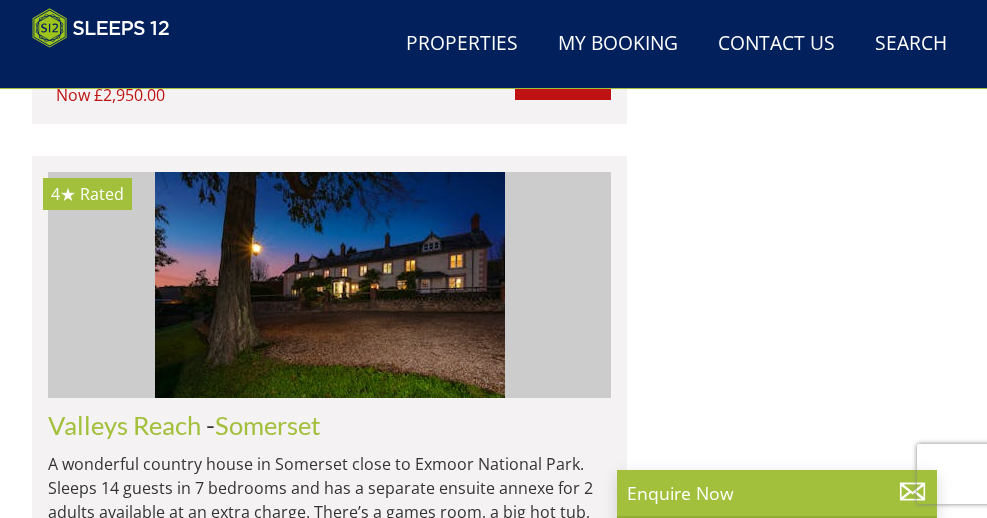 select on "11" 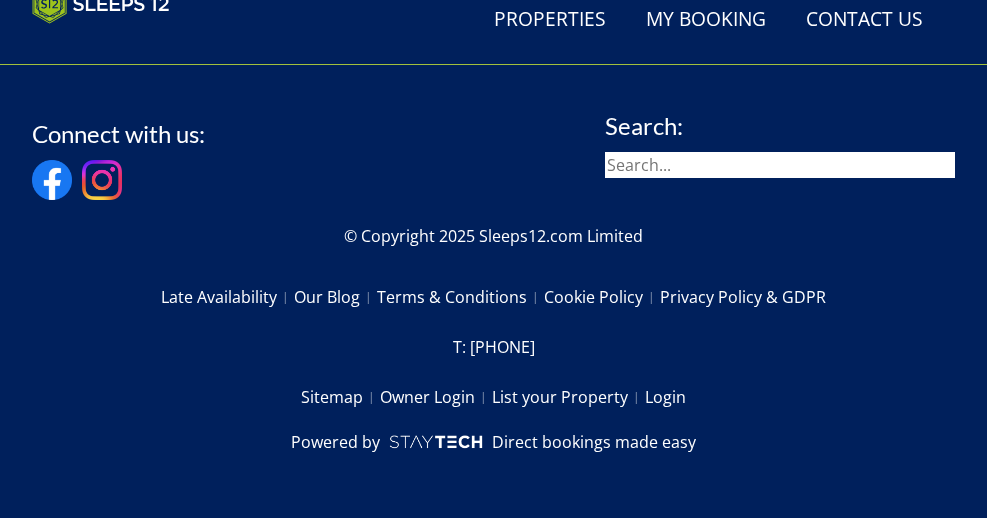scroll, scrollTop: 265, scrollLeft: 0, axis: vertical 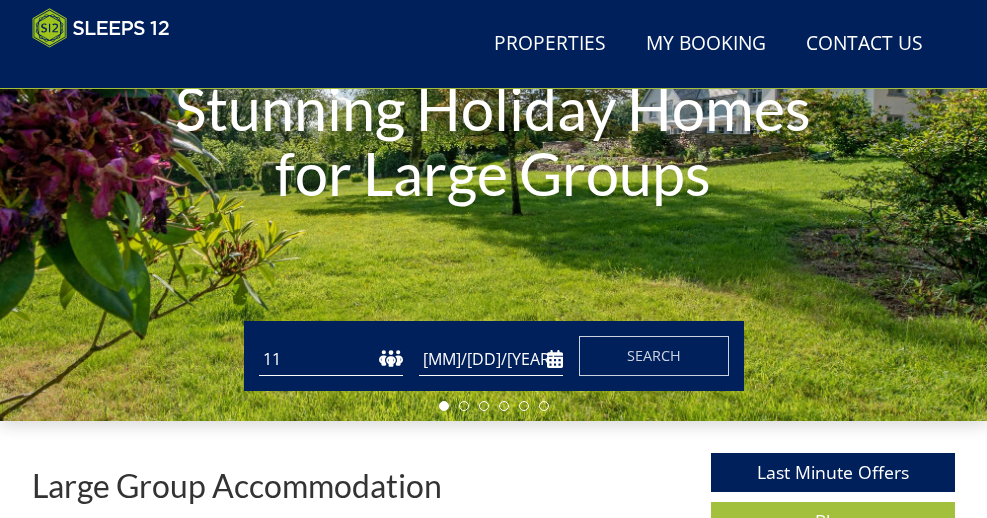 select on "6" 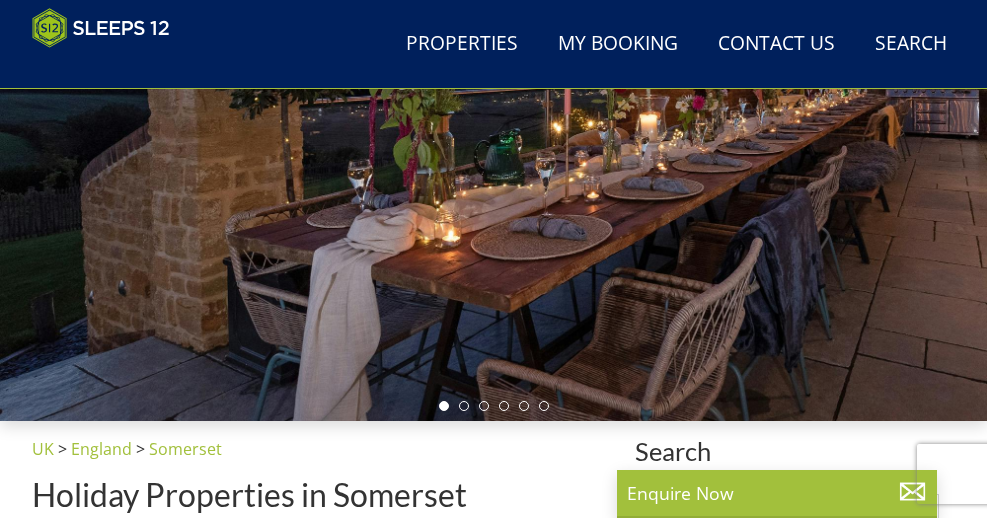 scroll, scrollTop: 1418, scrollLeft: 0, axis: vertical 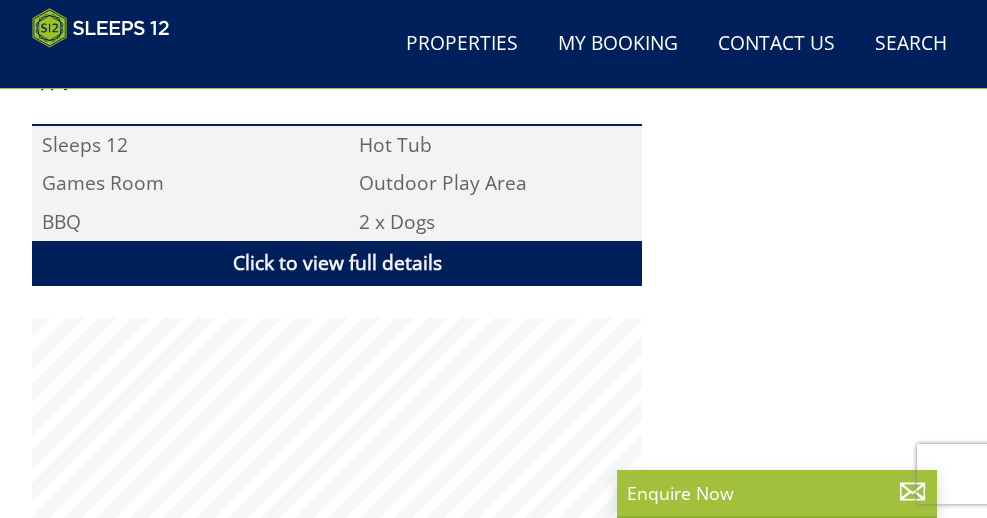 select on "6" 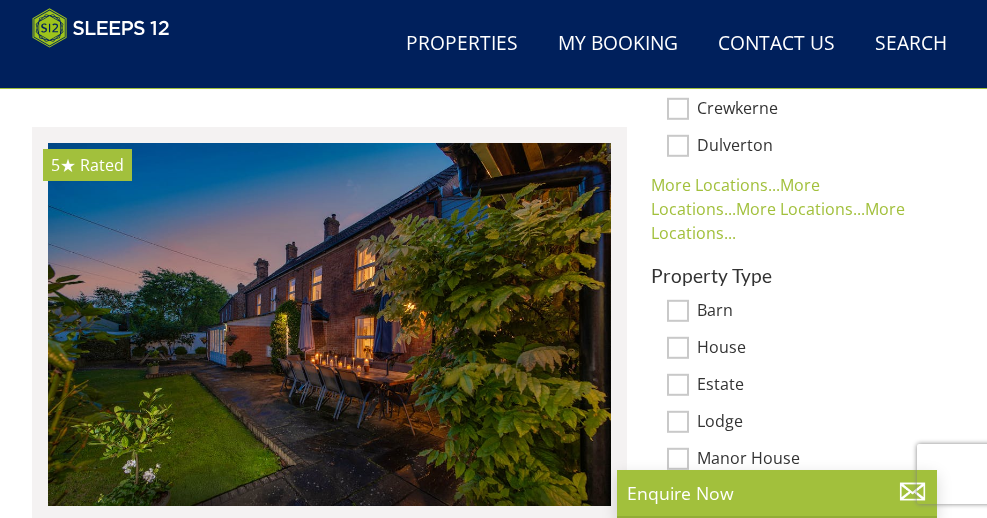 scroll, scrollTop: 0, scrollLeft: 1126, axis: horizontal 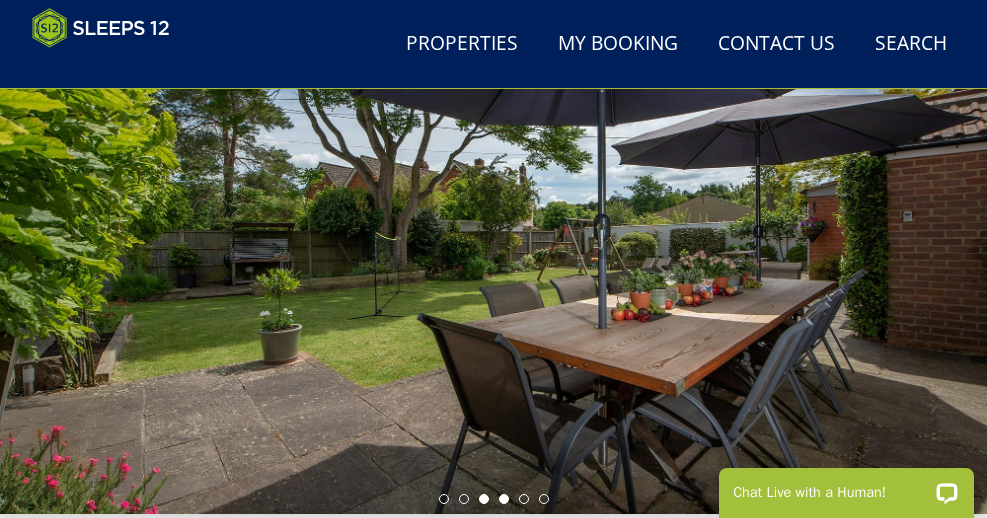 click at bounding box center [504, 499] 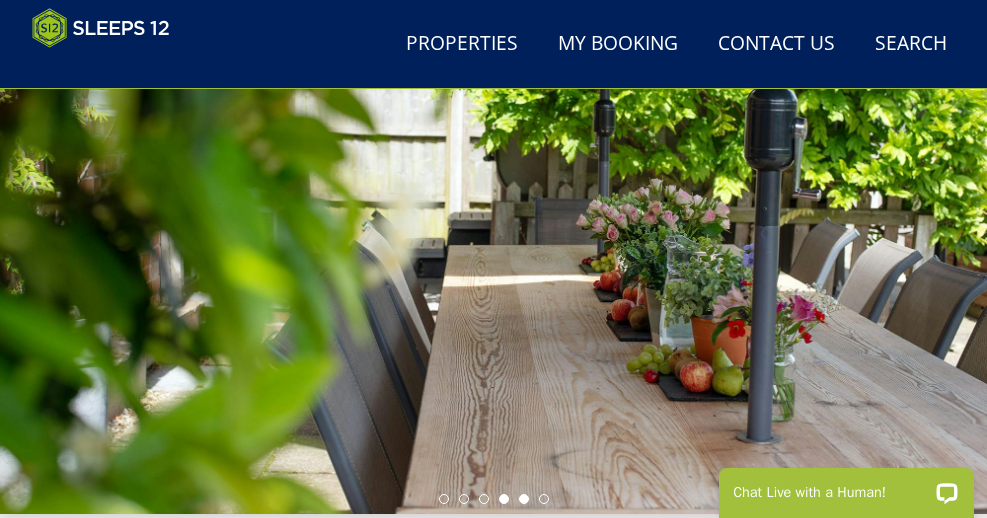 click at bounding box center (524, 499) 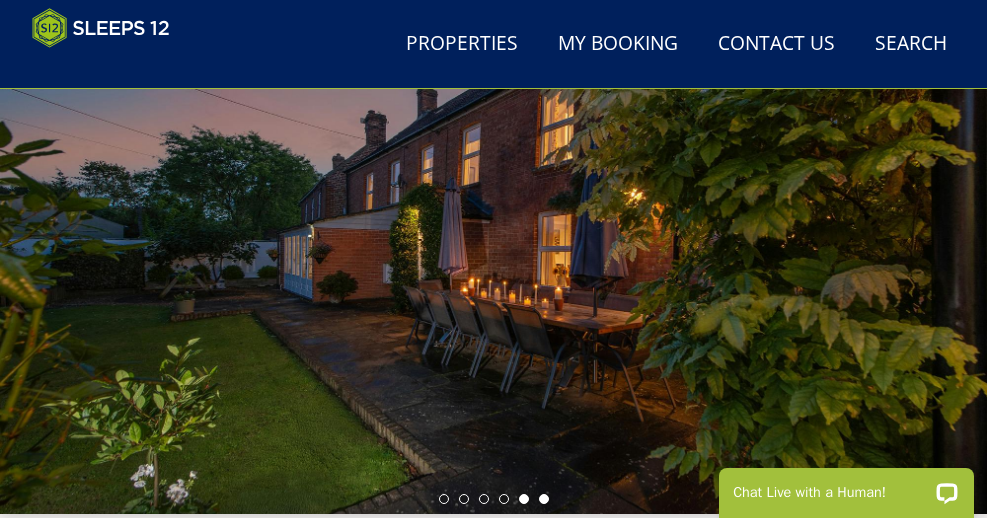 click at bounding box center (544, 499) 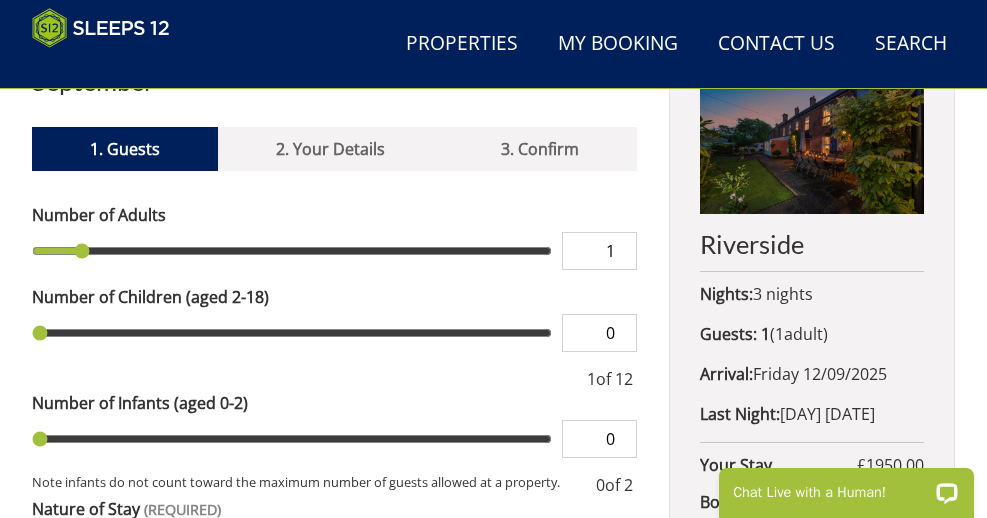 scroll, scrollTop: 659, scrollLeft: 0, axis: vertical 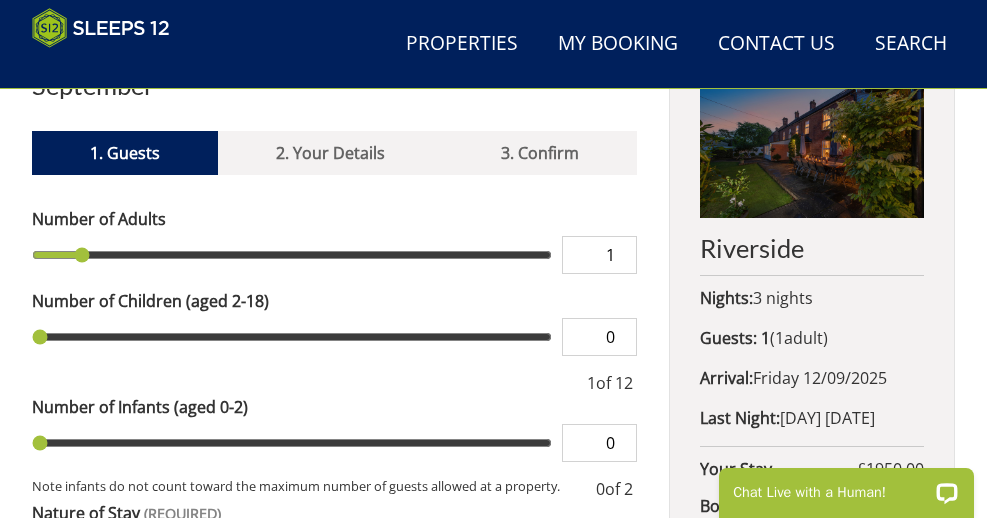 click on "1" at bounding box center (599, 255) 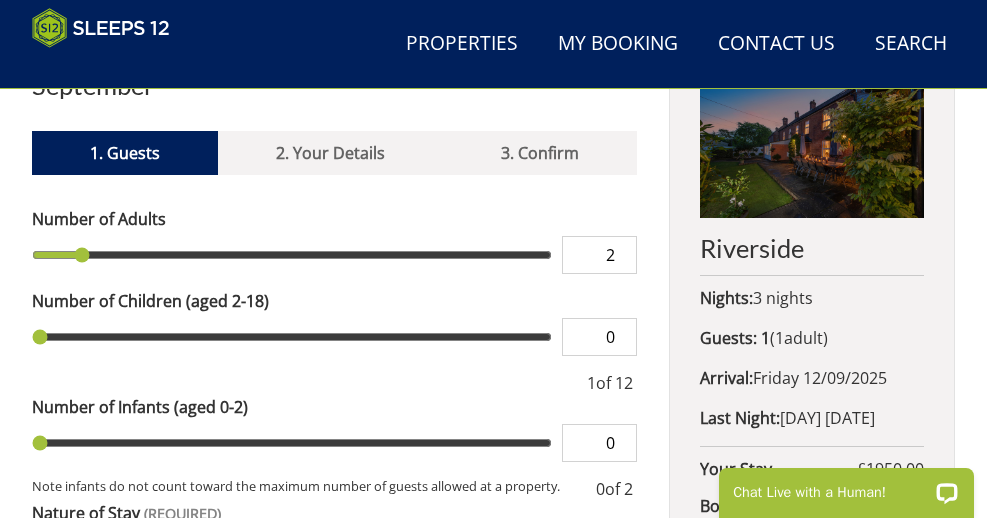 type on "2" 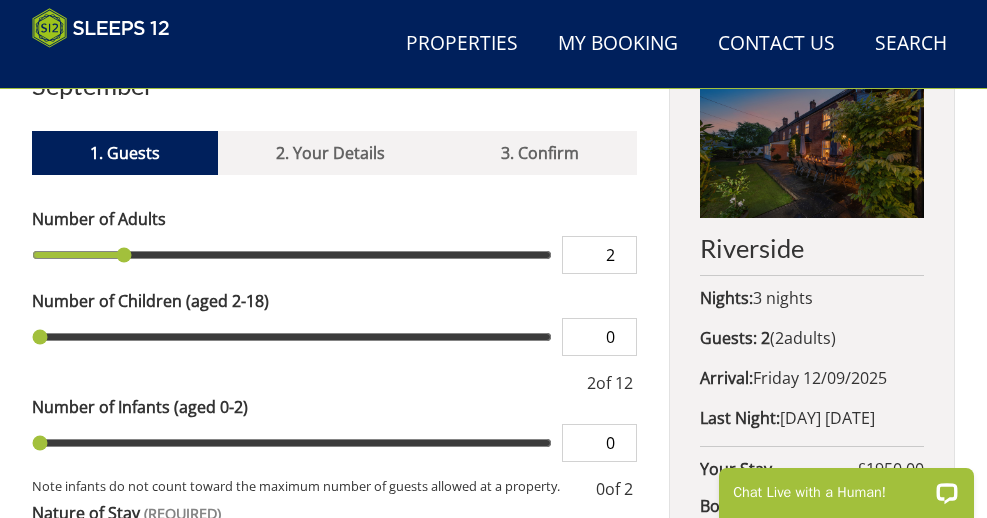 click on "2" at bounding box center [599, 255] 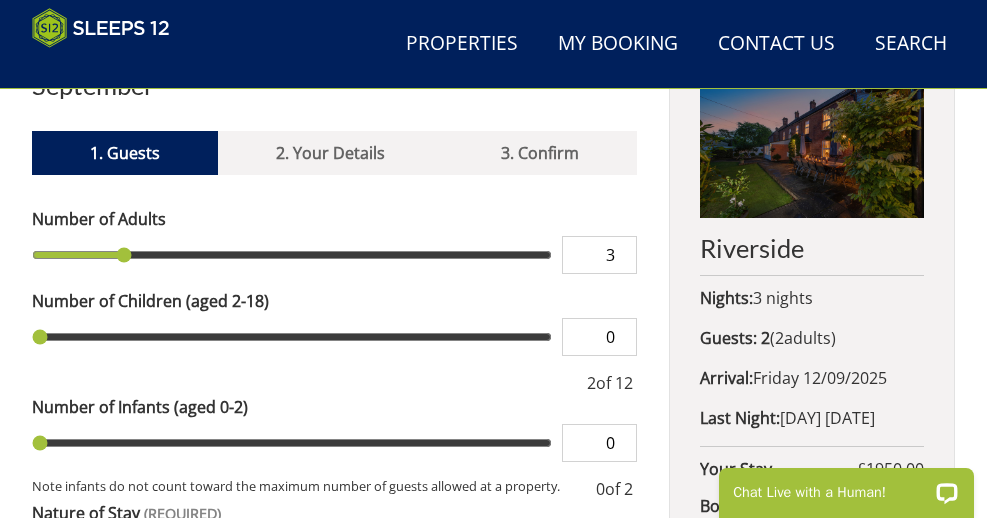 type on "3" 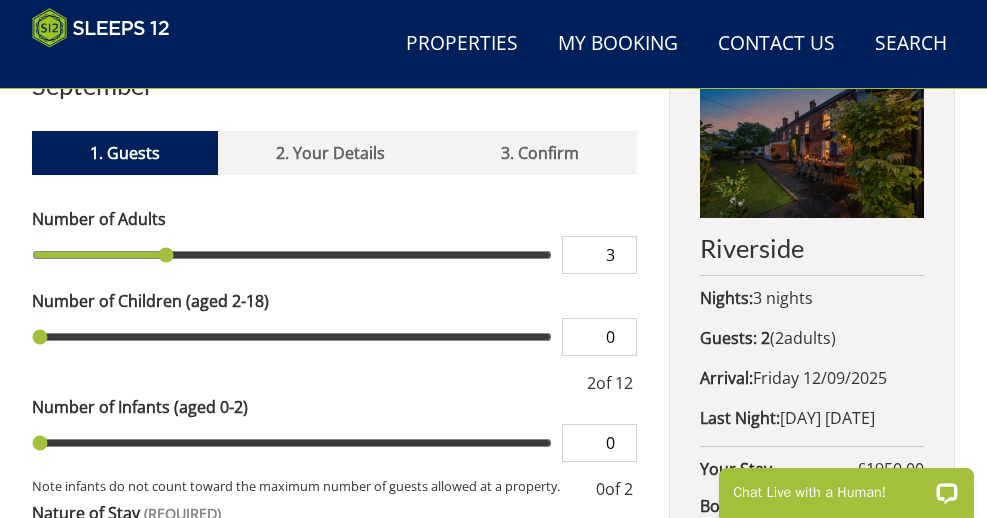 click on "3" at bounding box center [599, 255] 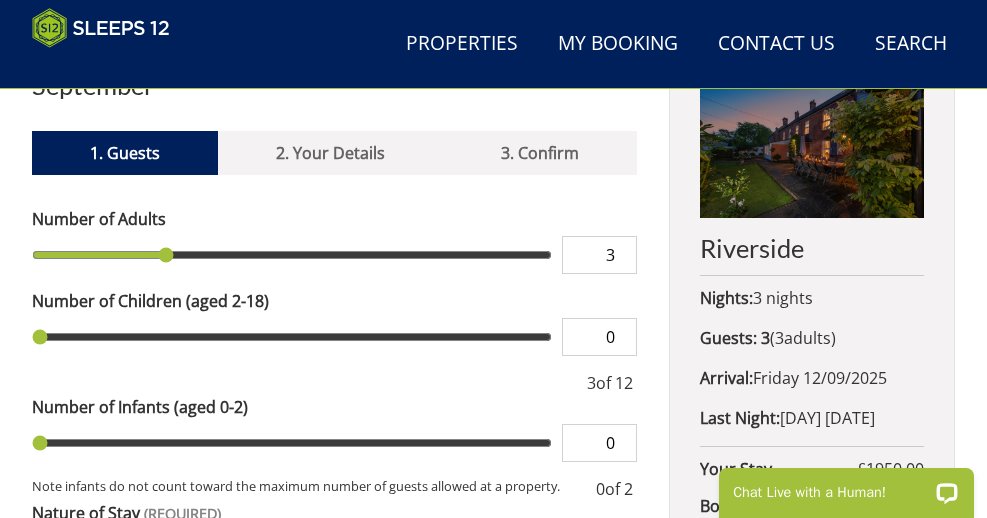 type on "4" 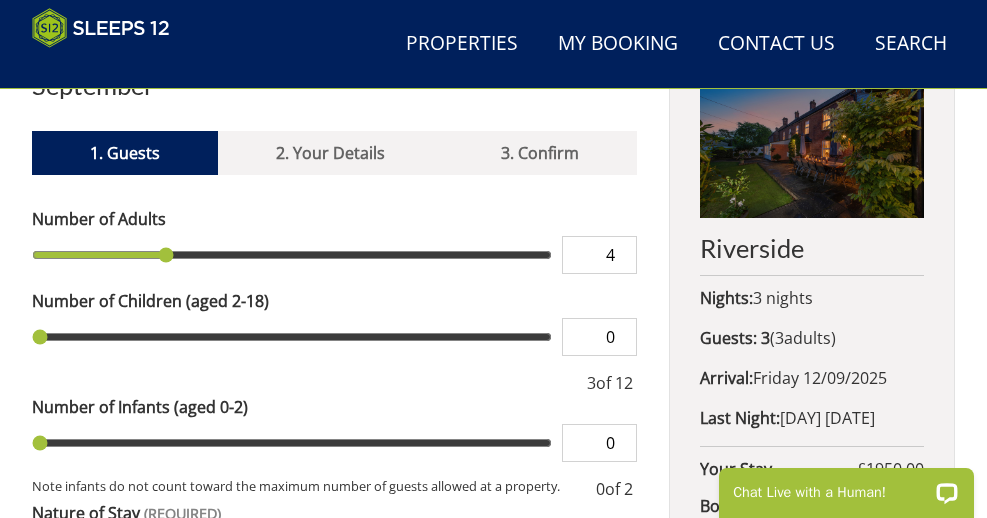 type on "4" 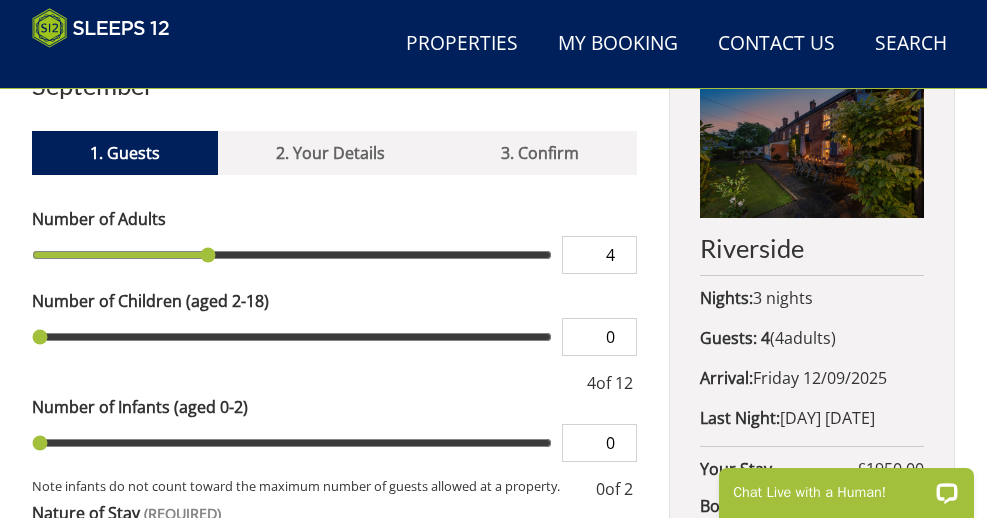 type on "5" 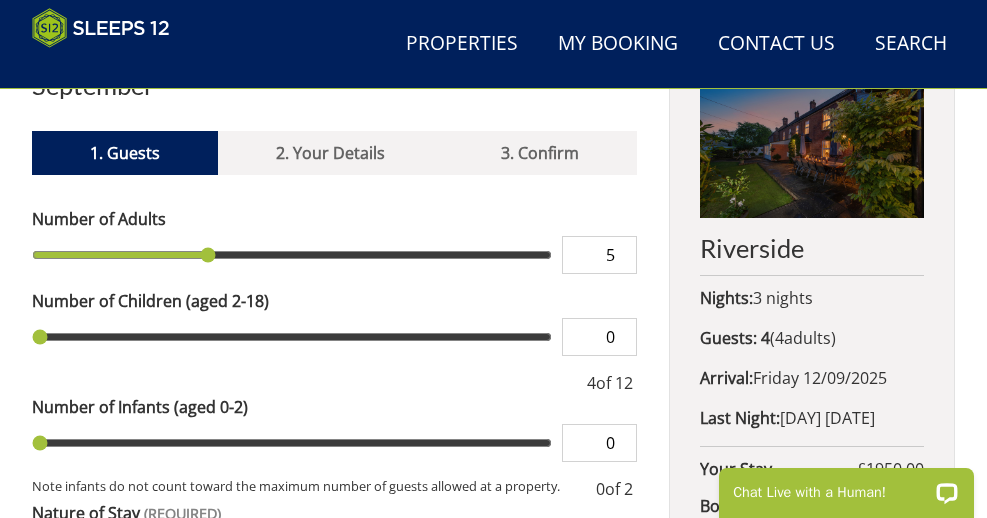 type on "5" 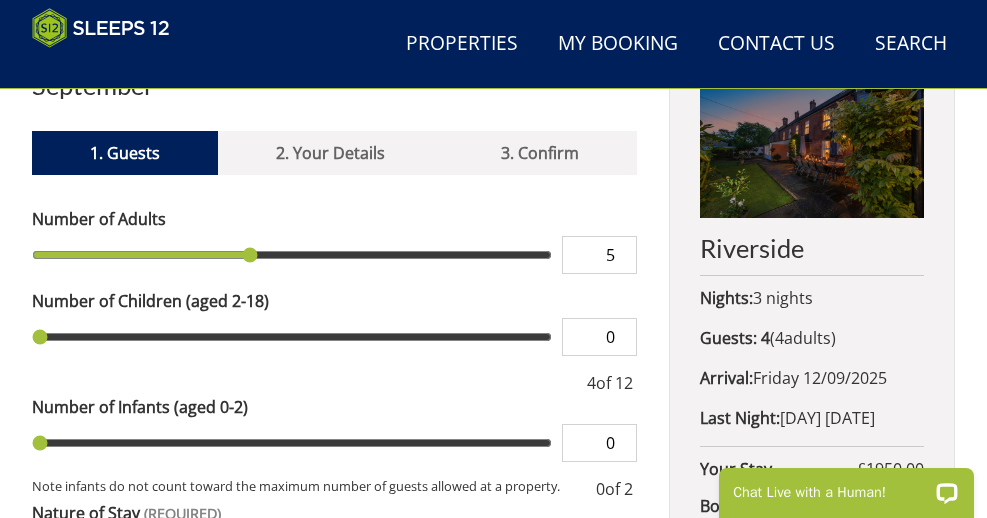 type on "6" 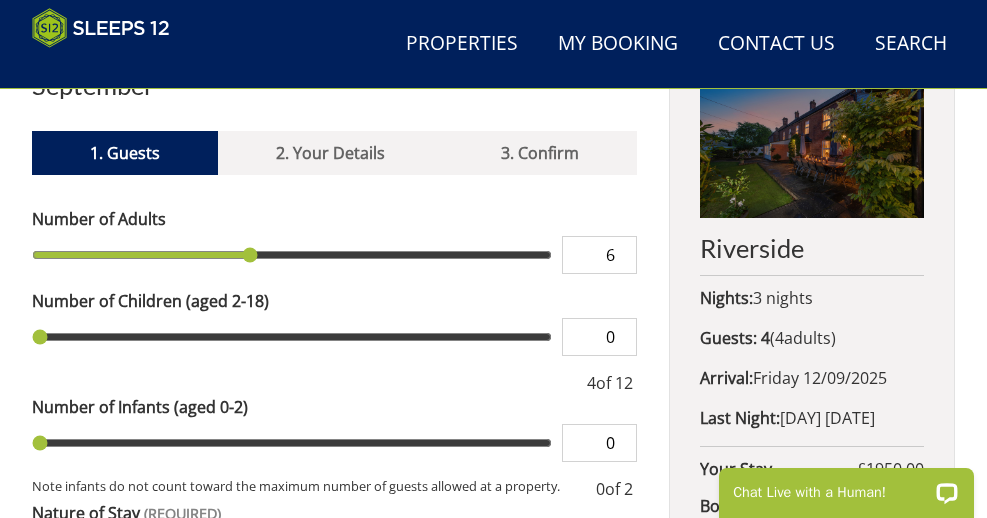 type on "6" 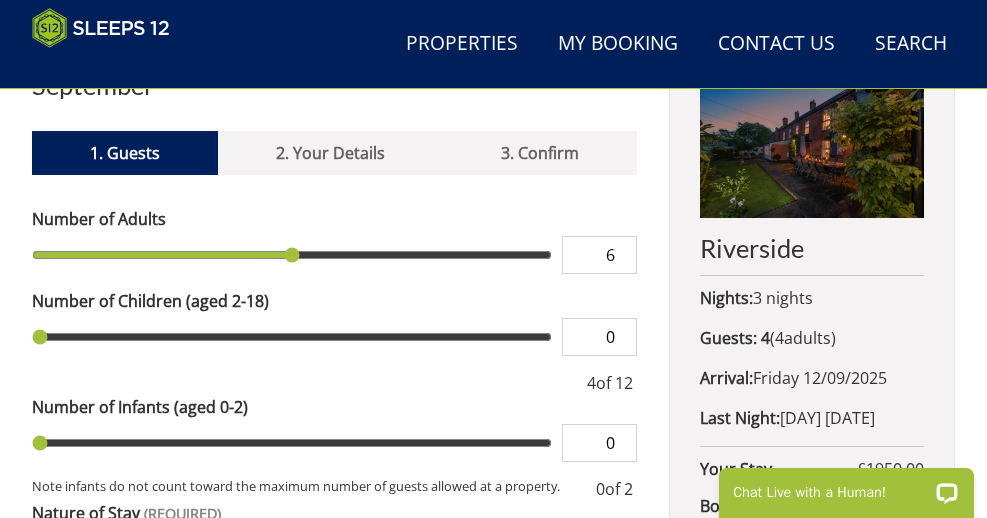 type on "7" 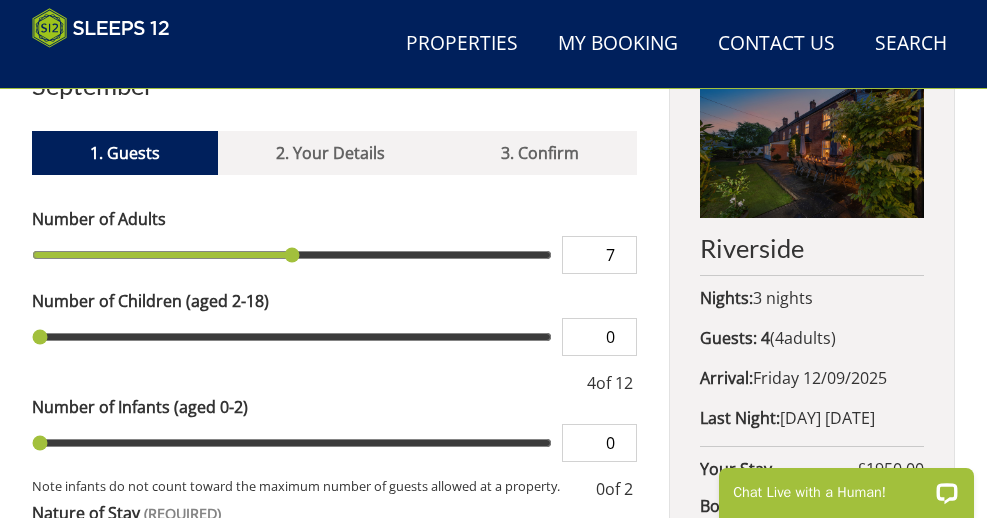 type on "7" 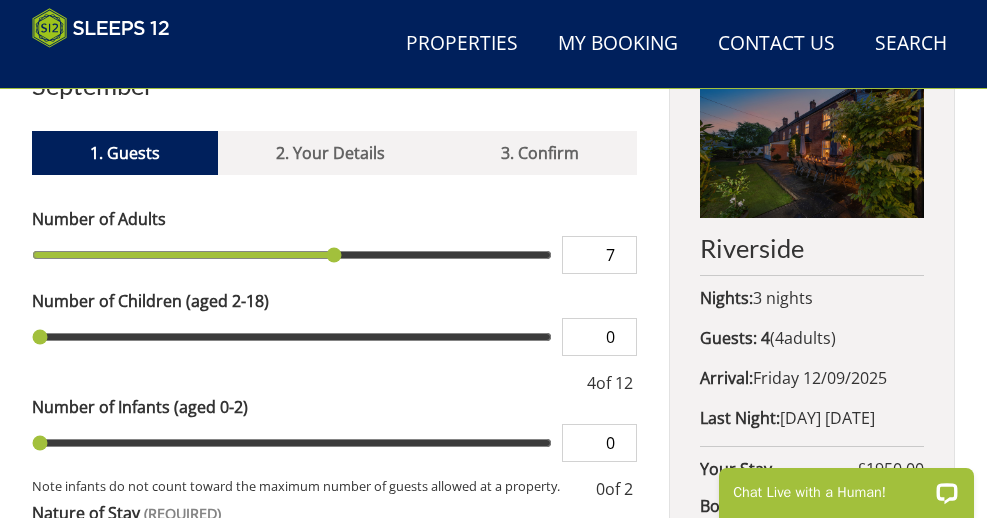 type on "8" 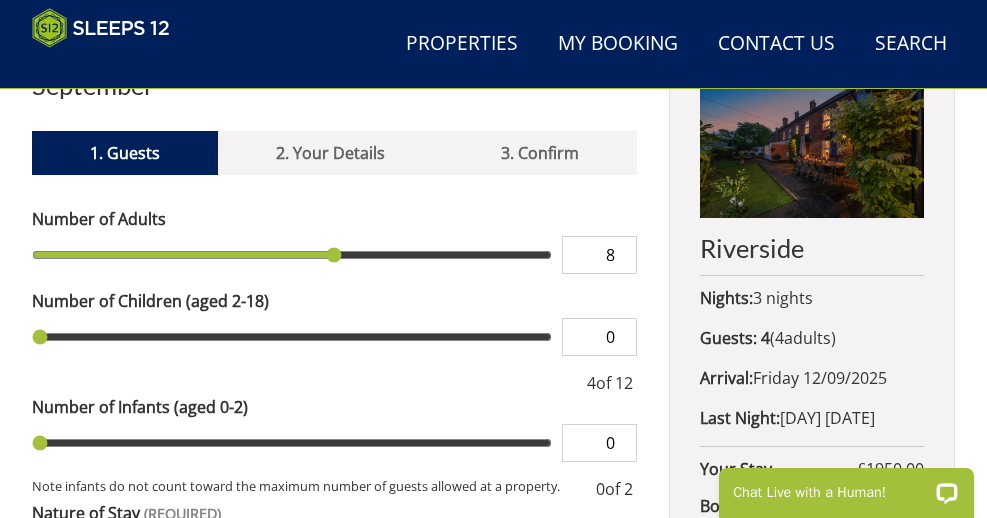 type on "8" 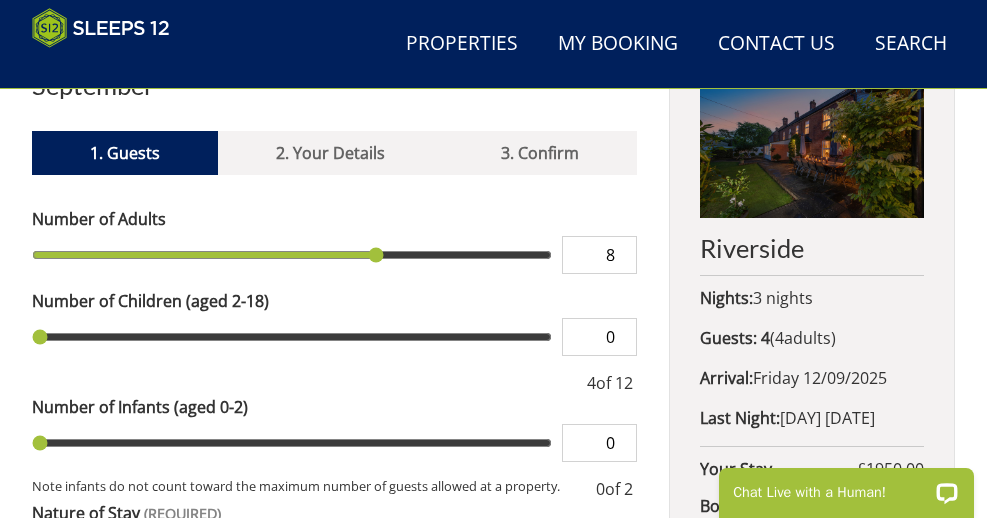 type on "9" 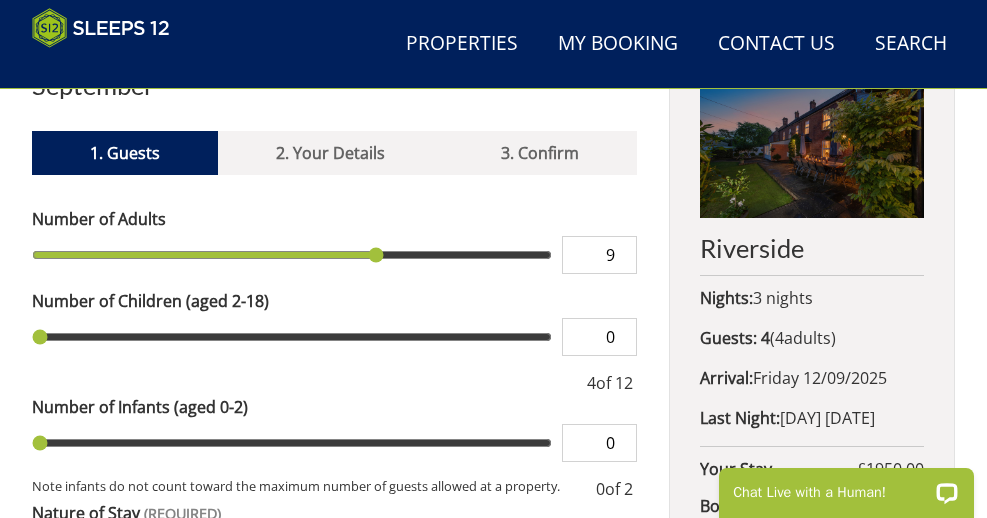 type on "9" 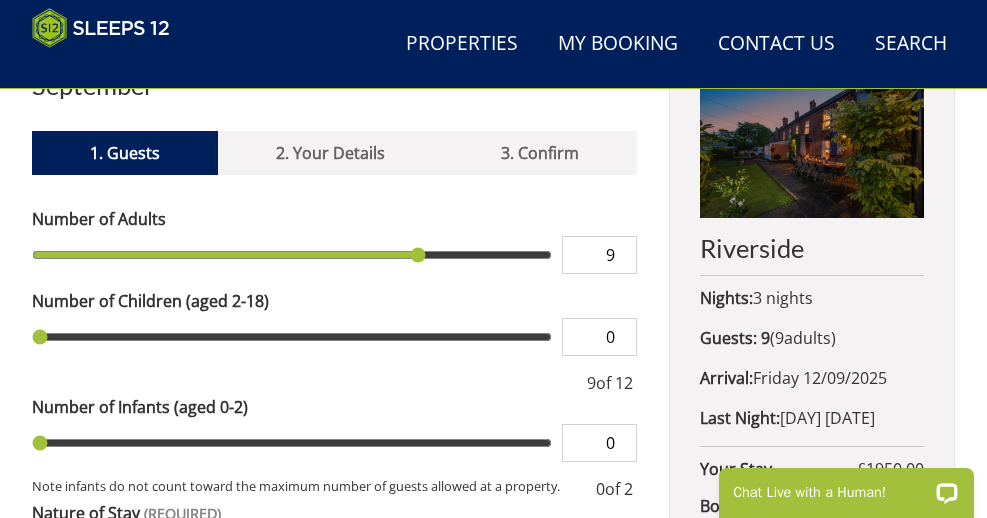 type on "10" 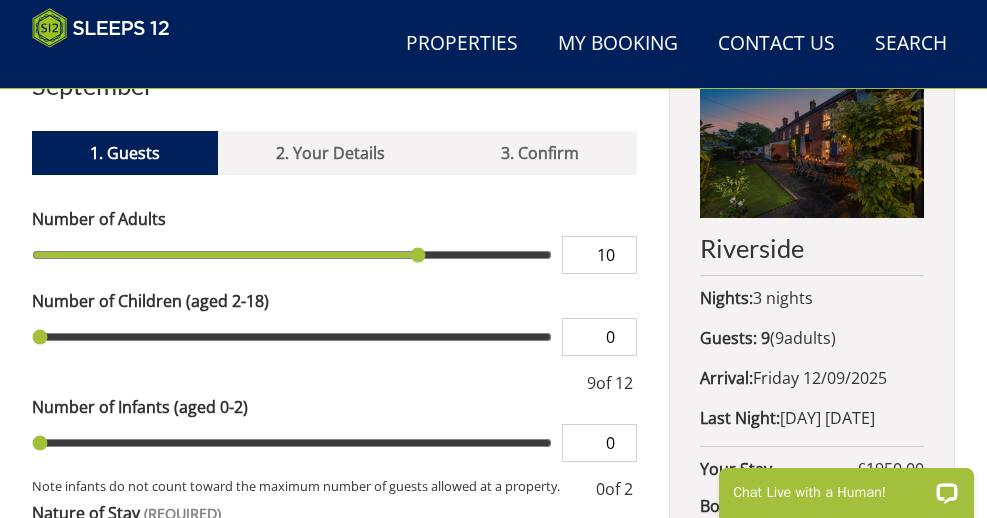 type on "10" 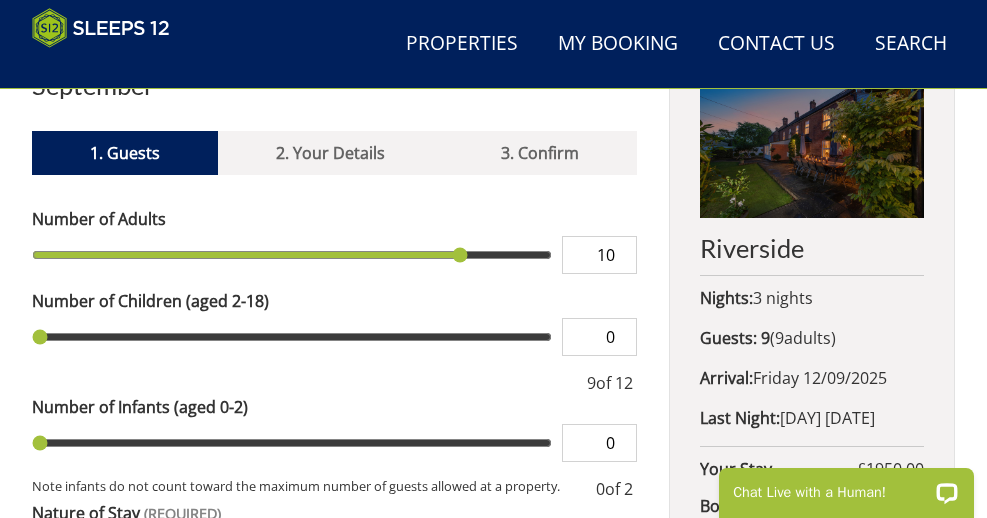 type on "11" 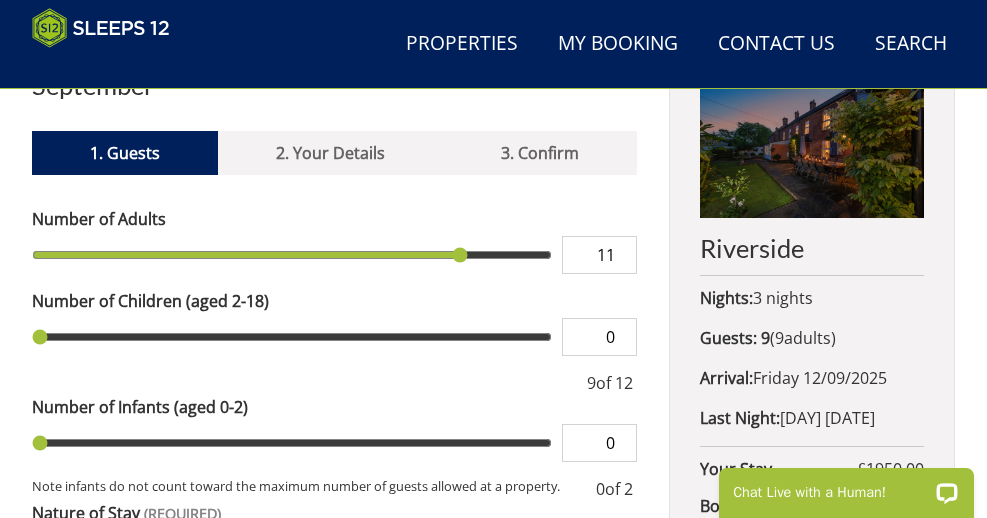 type on "11" 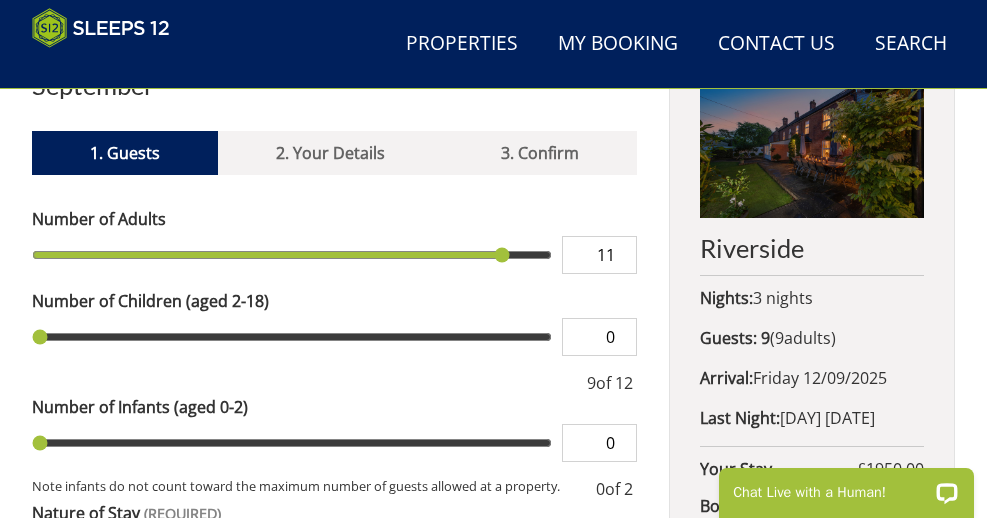 type on "12" 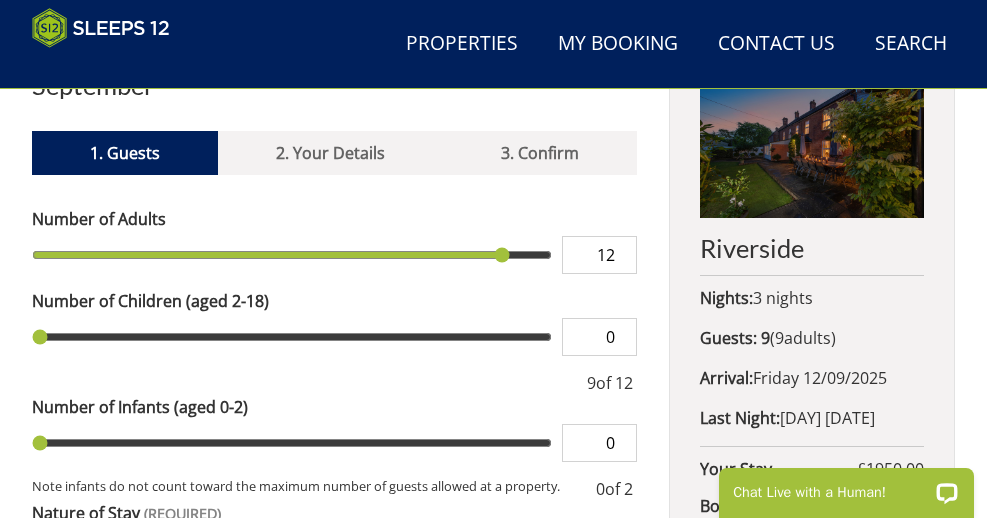 type on "12" 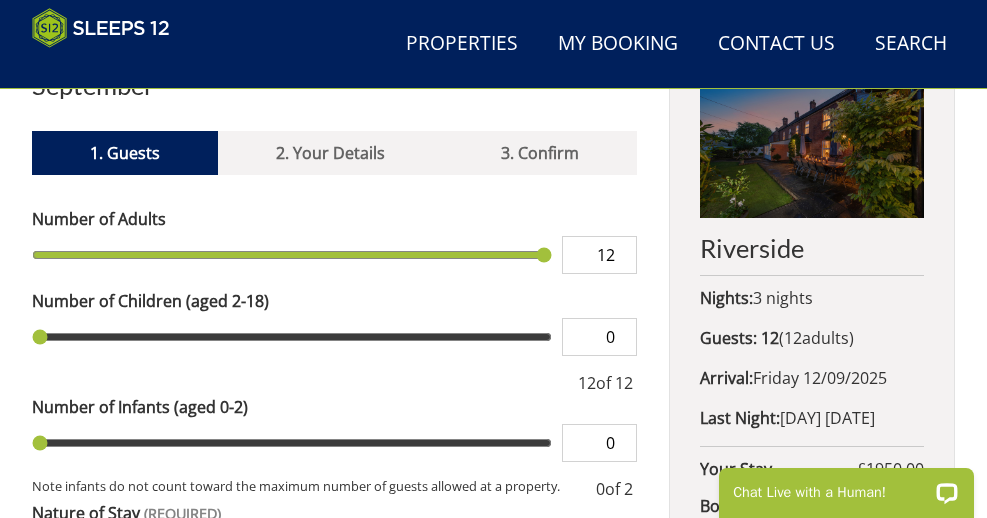 click on "12" at bounding box center [599, 255] 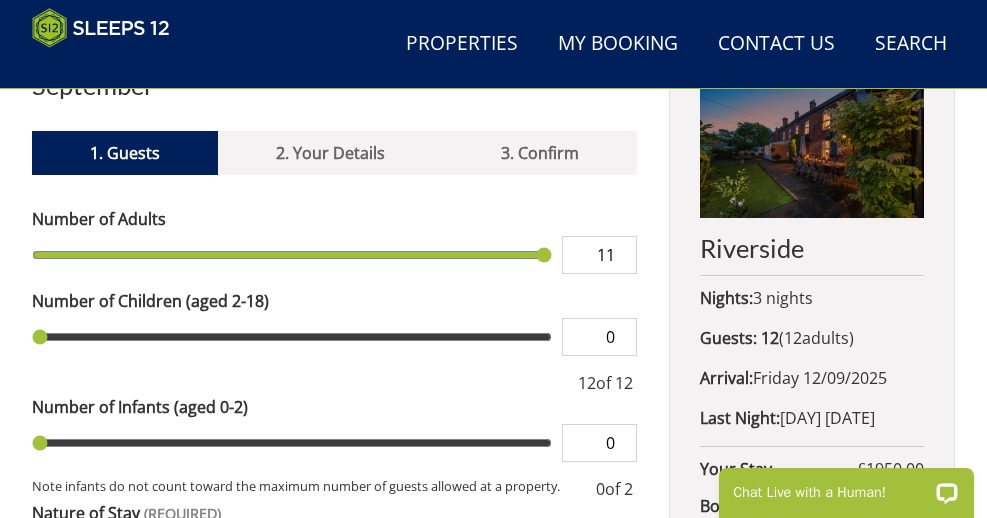 type on "11" 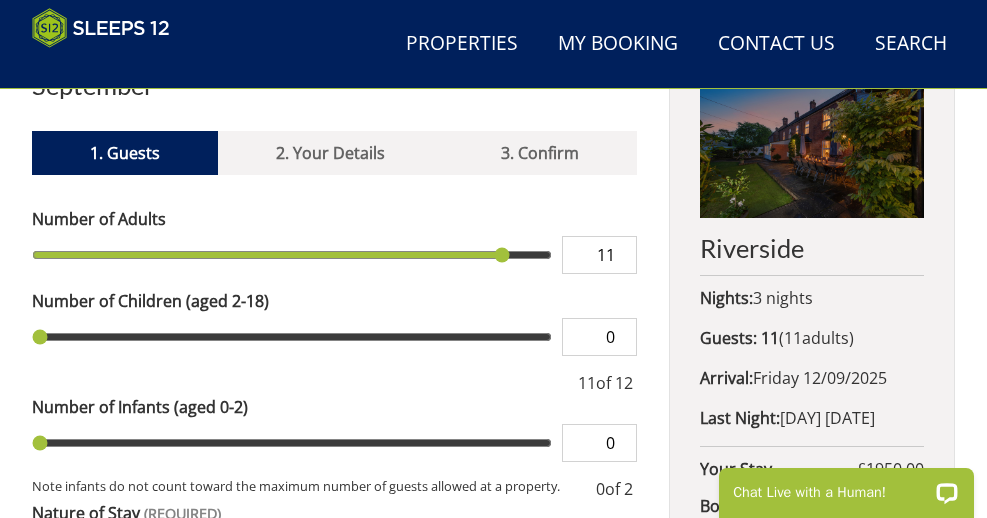 click on "11" at bounding box center (599, 255) 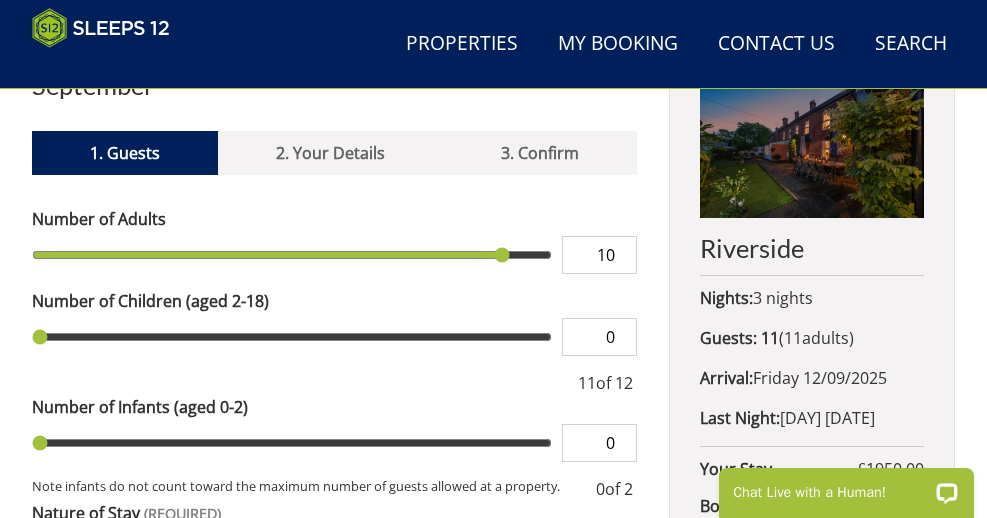 type on "10" 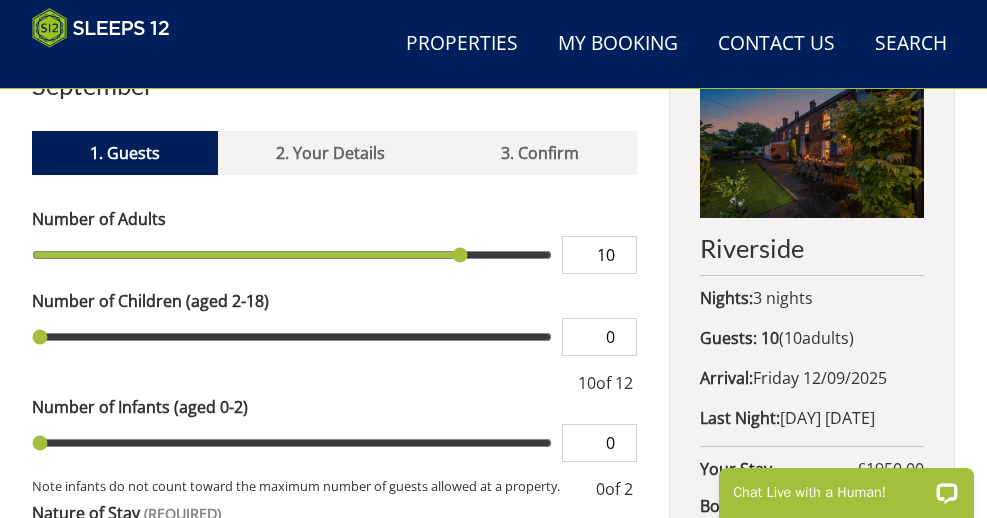 click on "10" at bounding box center [599, 255] 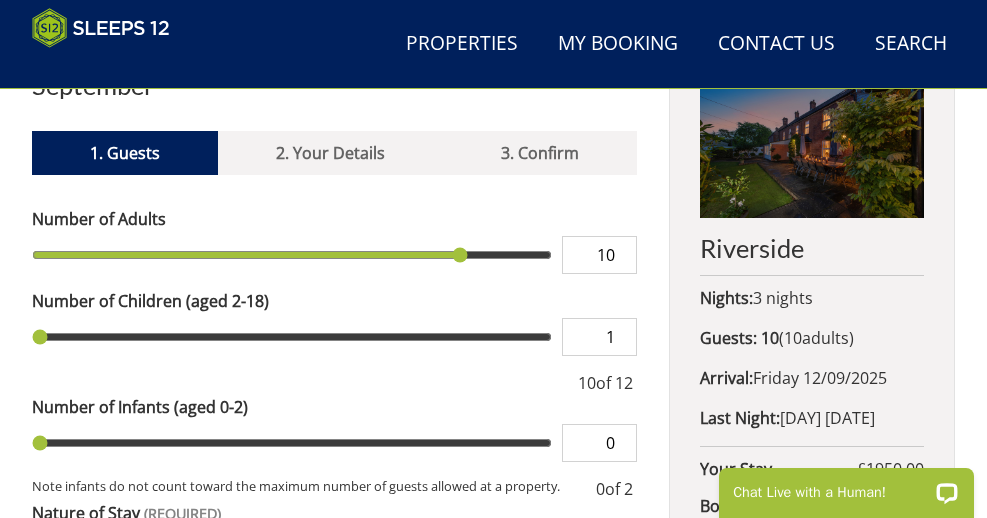 type on "1" 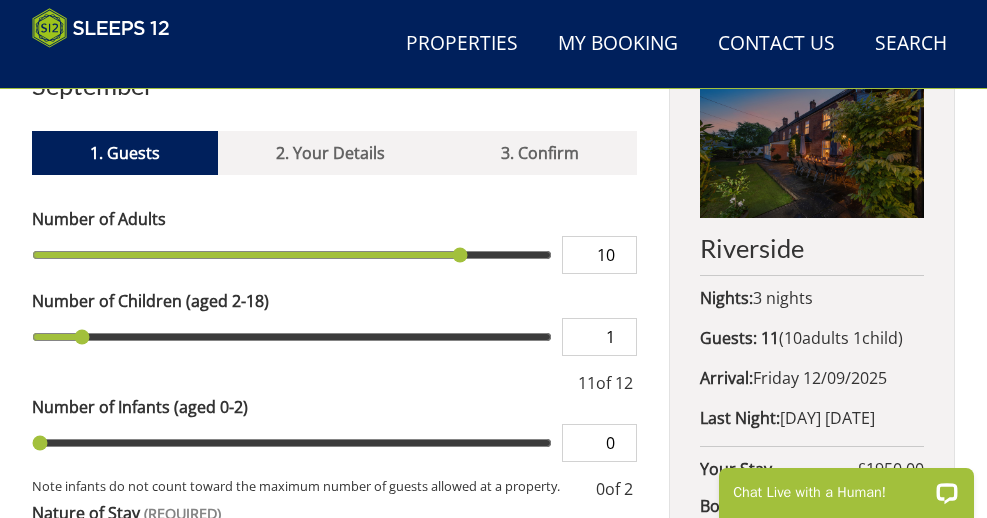 click on "1" at bounding box center (599, 337) 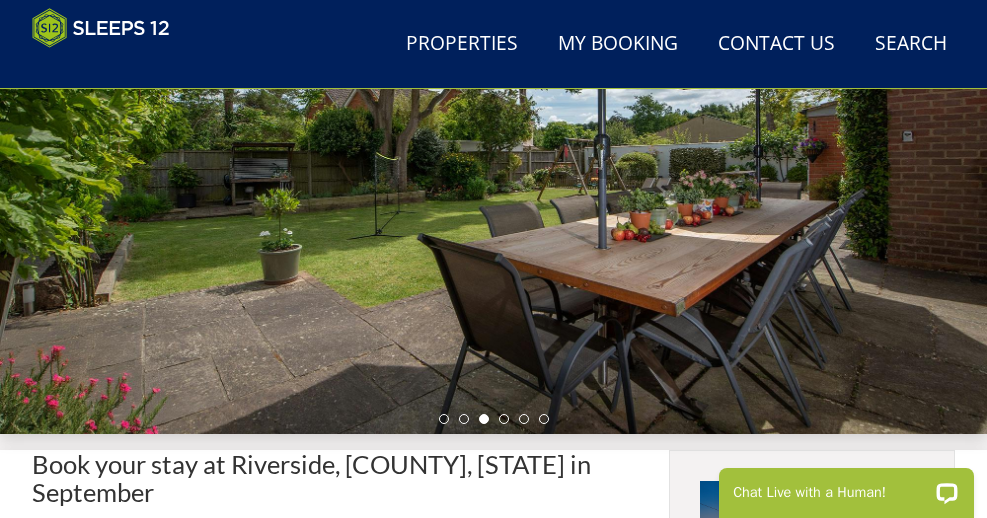scroll, scrollTop: 249, scrollLeft: 0, axis: vertical 